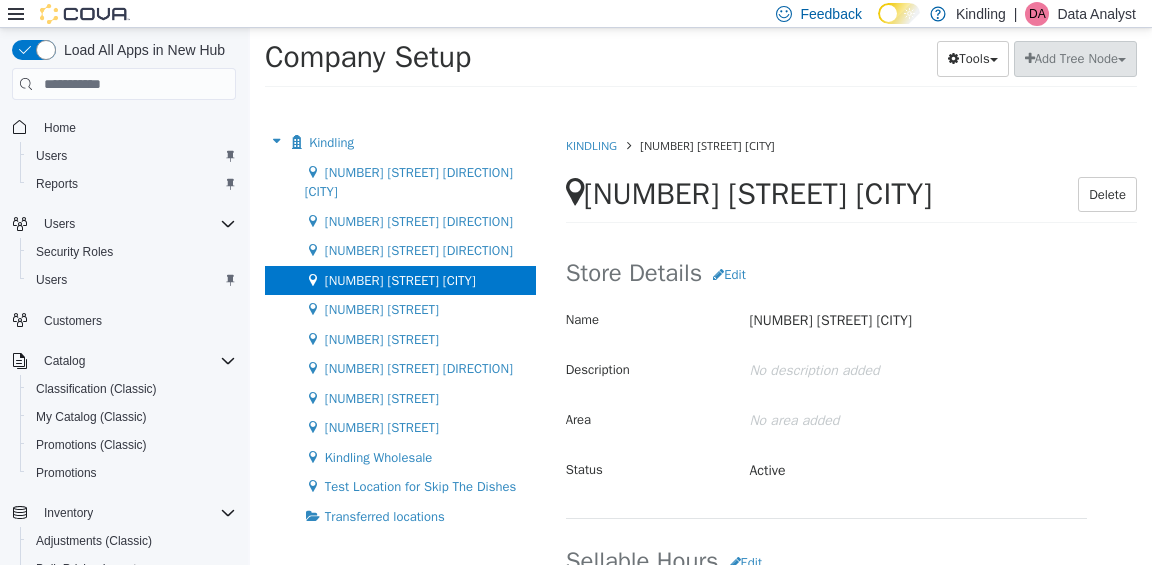 scroll, scrollTop: 0, scrollLeft: 0, axis: both 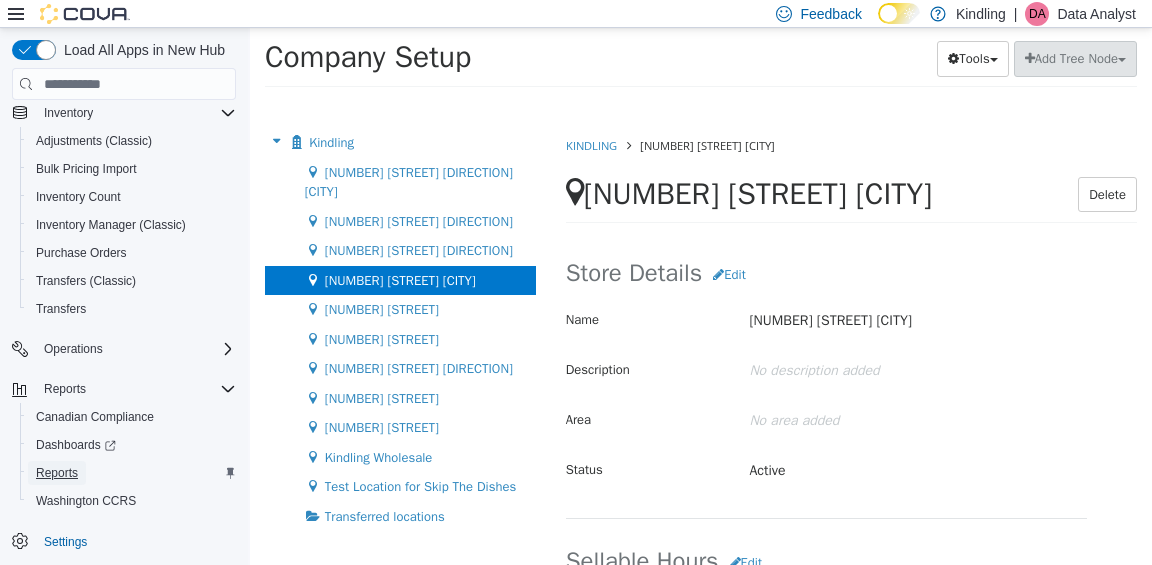 click on "Reports" at bounding box center [57, 473] 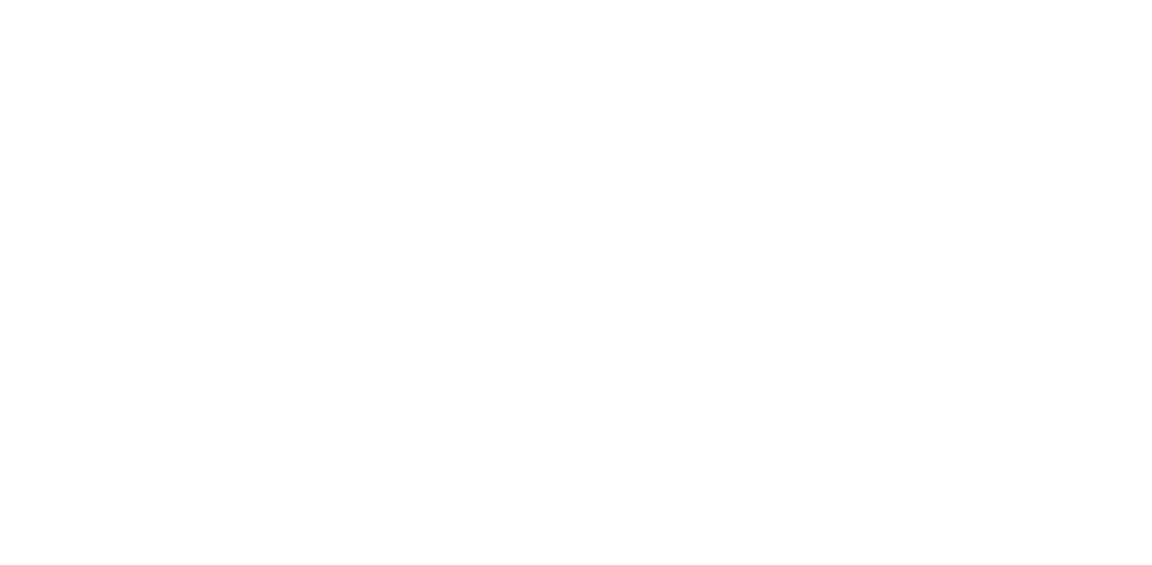 scroll, scrollTop: 0, scrollLeft: 0, axis: both 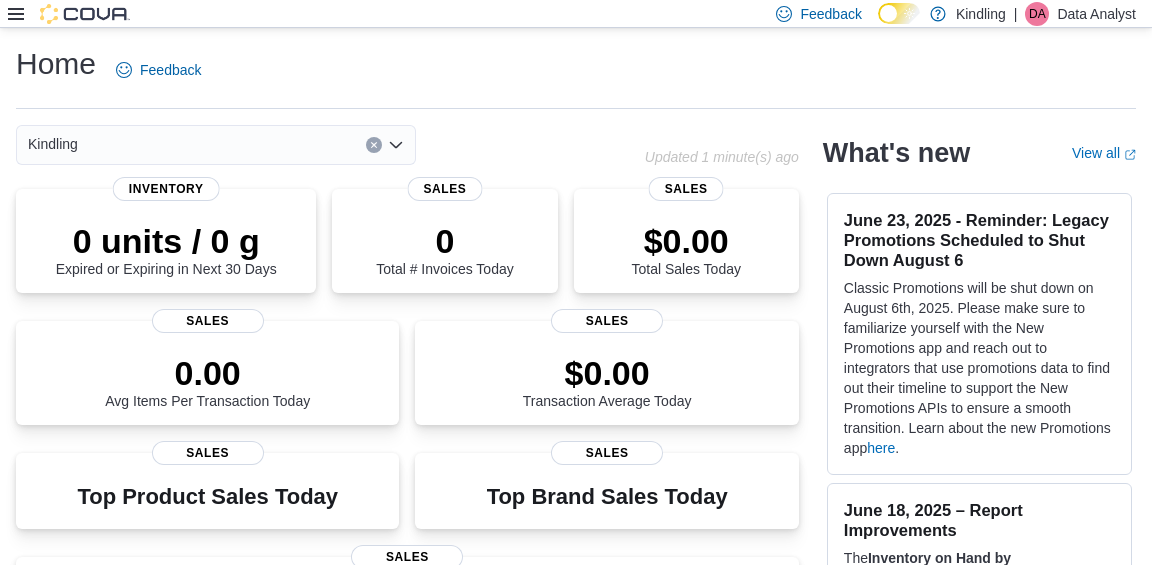 click at bounding box center [69, 14] 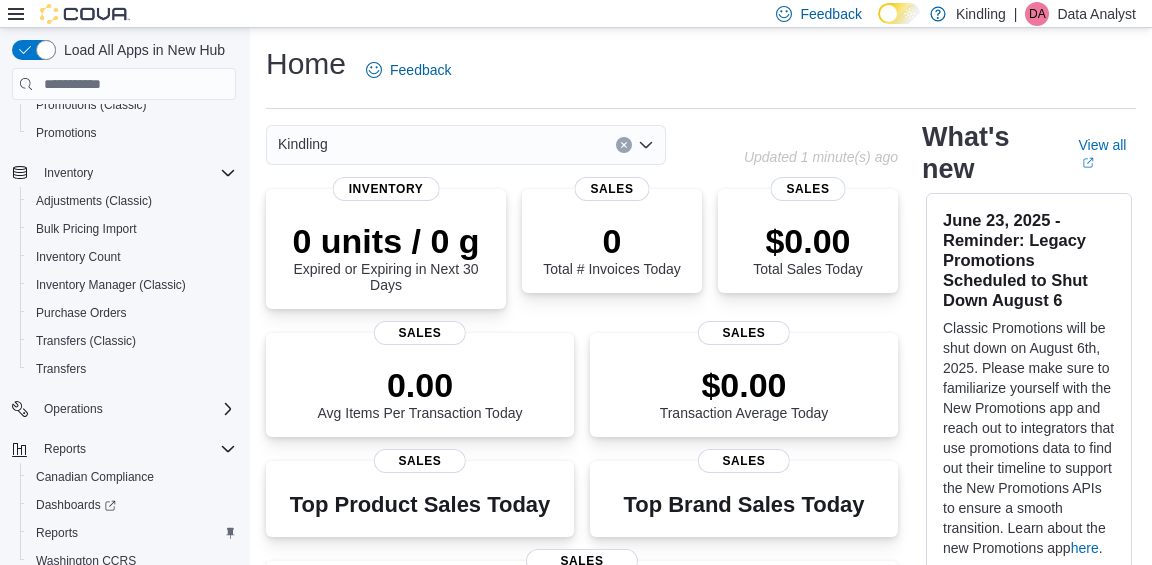 scroll, scrollTop: 354, scrollLeft: 0, axis: vertical 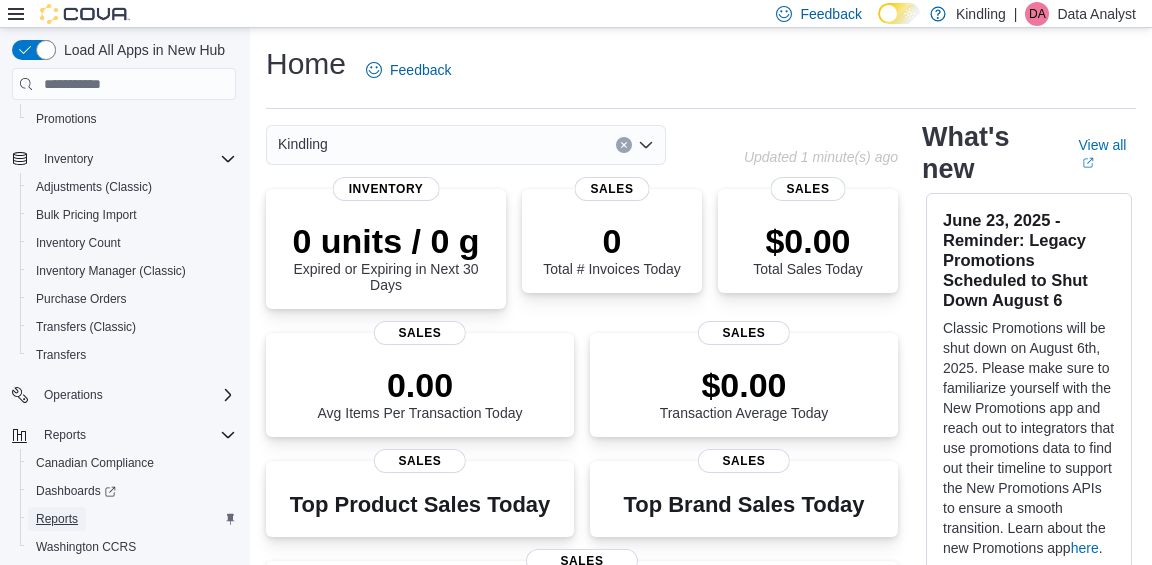 click on "Reports" at bounding box center (57, 519) 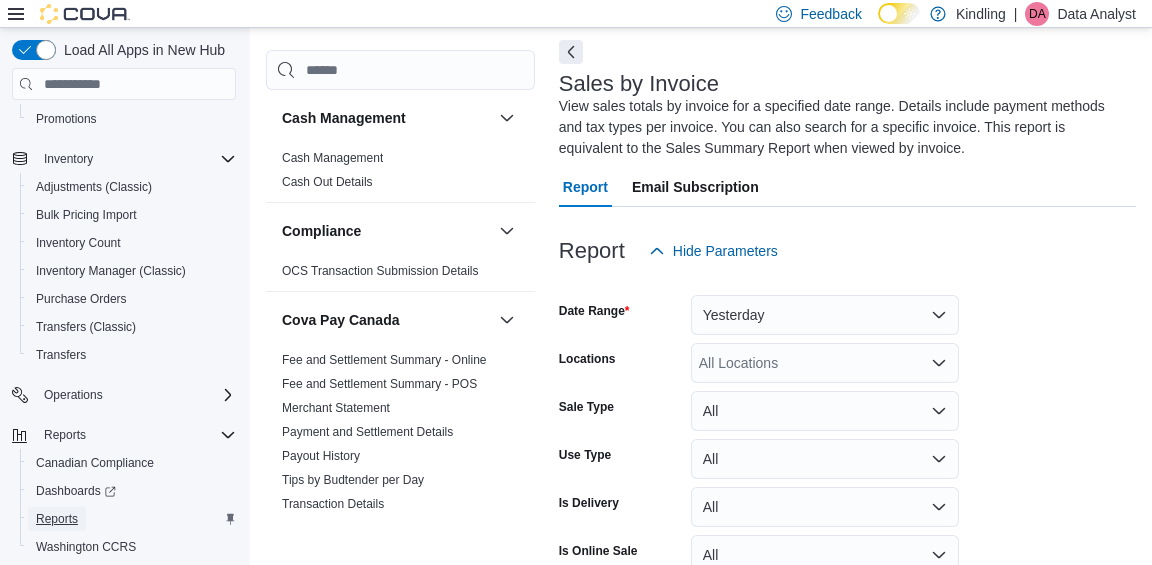 scroll, scrollTop: 88, scrollLeft: 0, axis: vertical 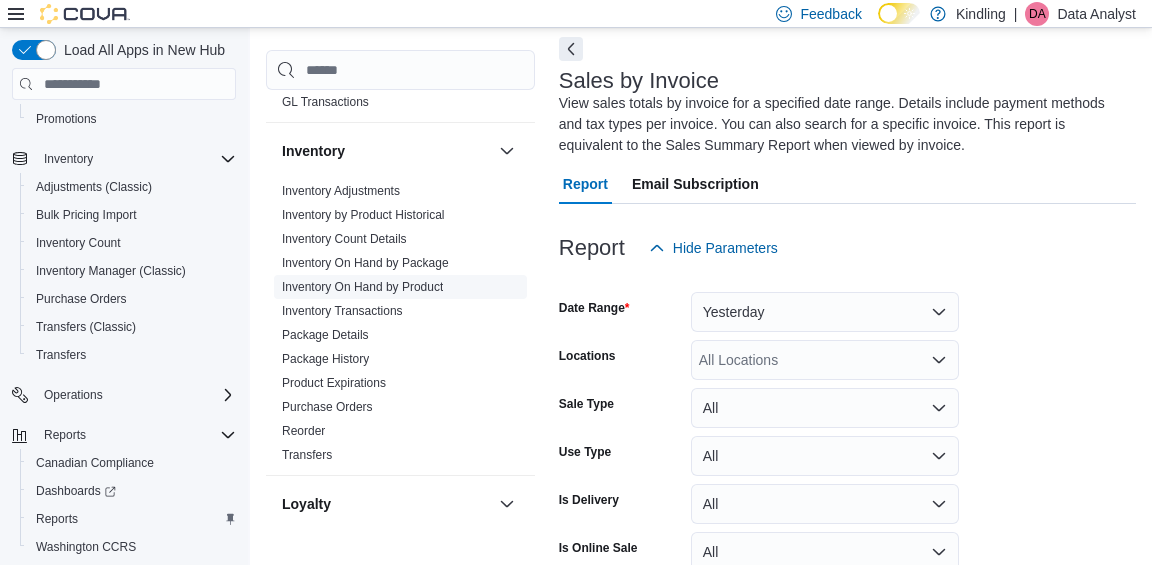 click on "Inventory On Hand by Product" at bounding box center [362, 287] 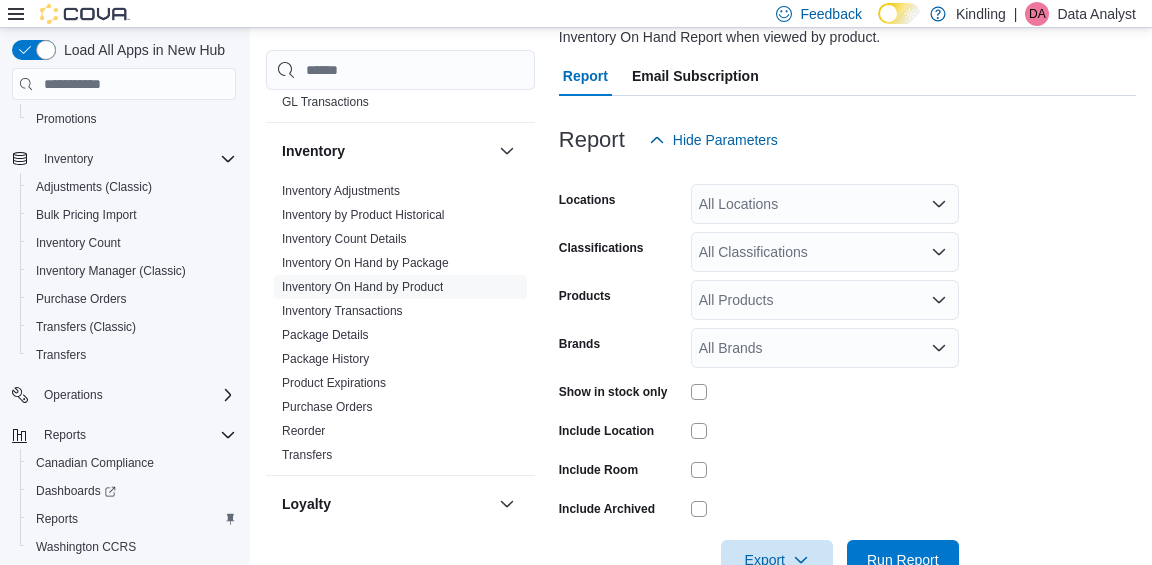scroll, scrollTop: 215, scrollLeft: 0, axis: vertical 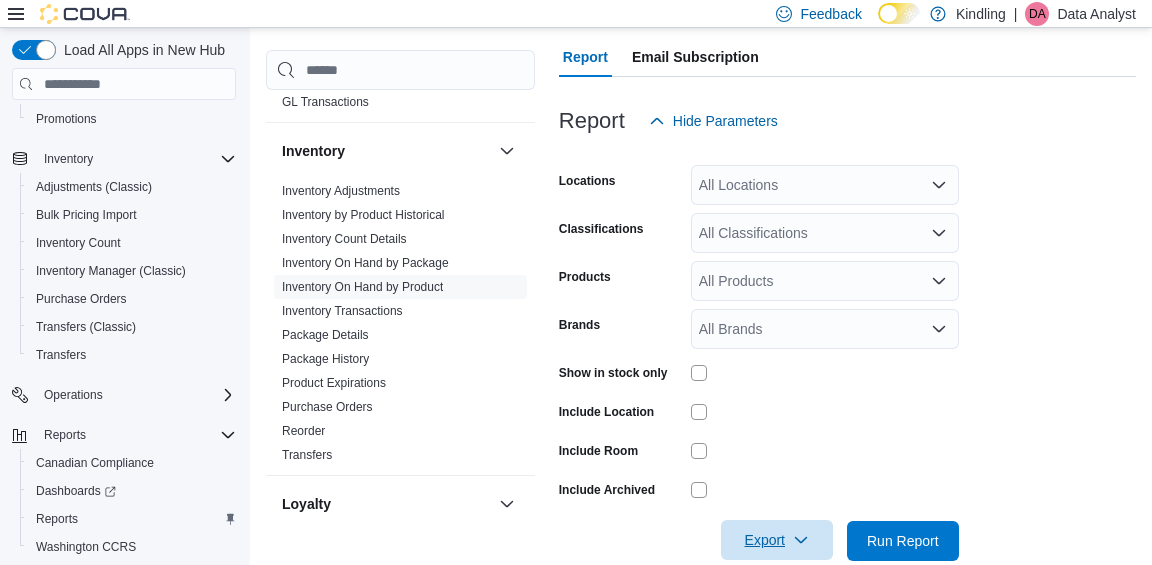 click on "Export" at bounding box center [777, 540] 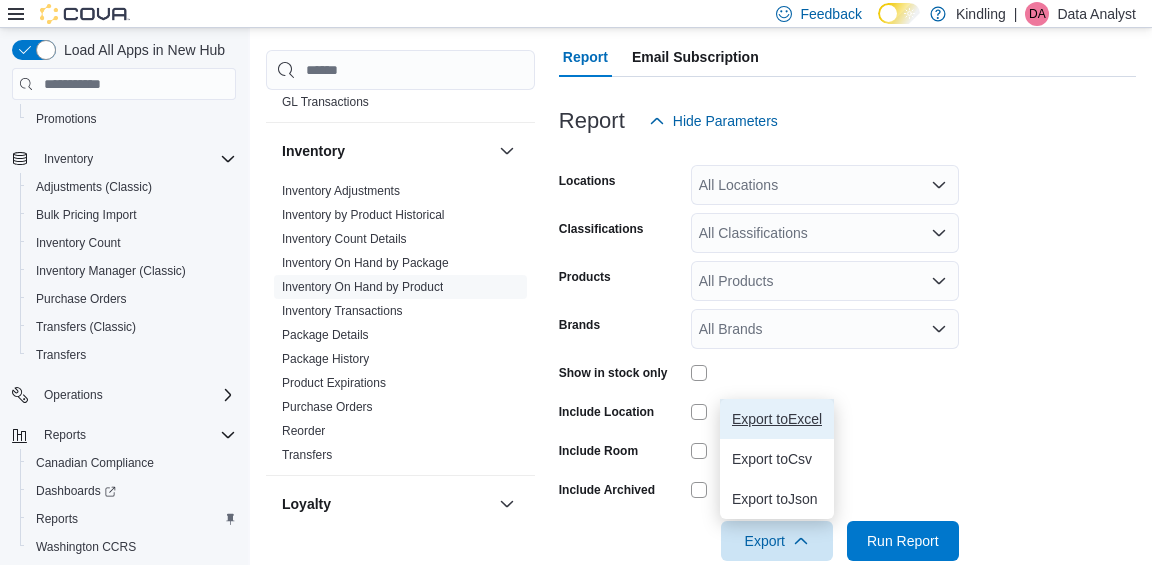 click on "Export to  Excel" at bounding box center (777, 419) 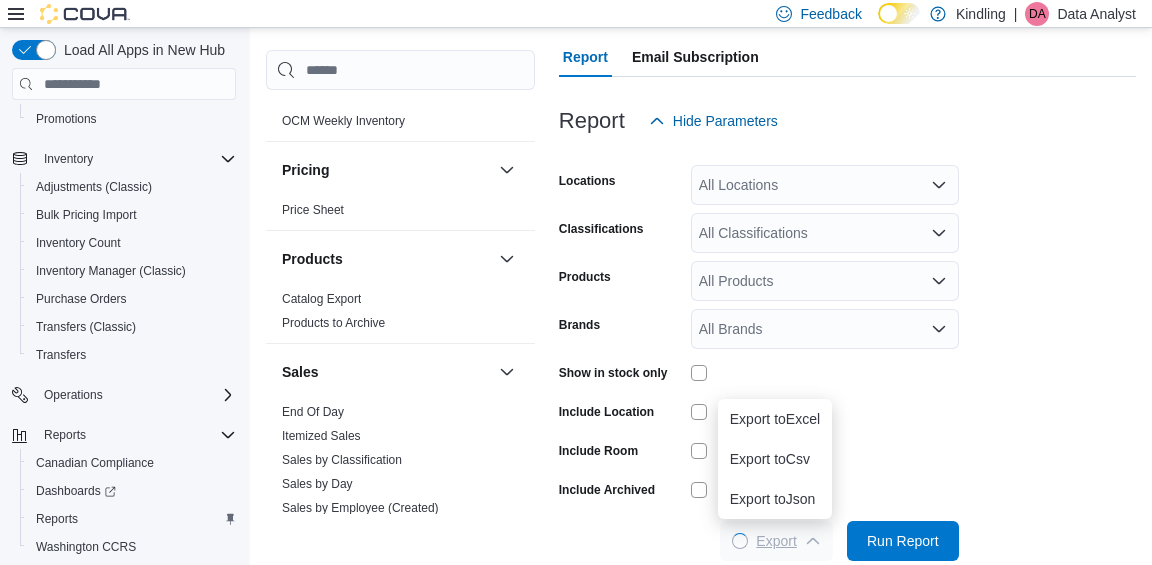 scroll, scrollTop: 1488, scrollLeft: 0, axis: vertical 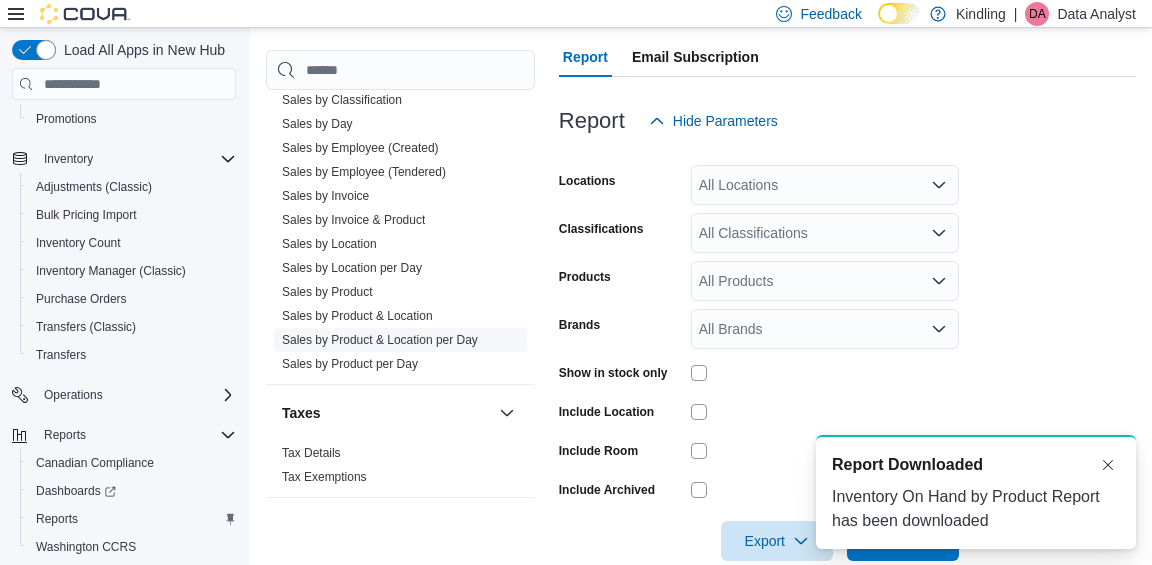 click on "Sales by Product & Location per Day" at bounding box center (380, 340) 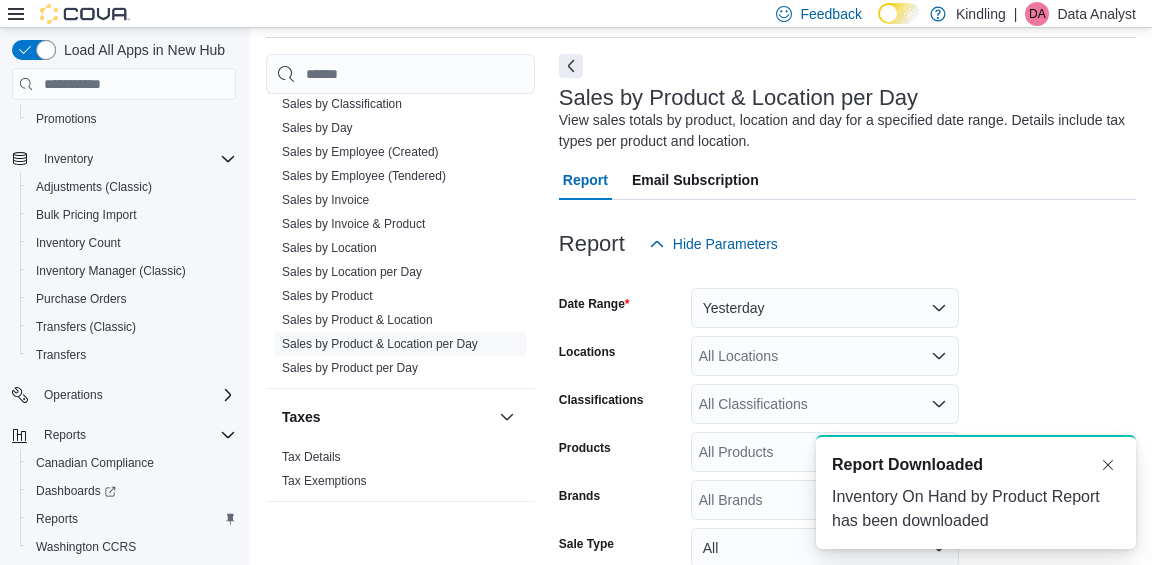 scroll, scrollTop: 67, scrollLeft: 0, axis: vertical 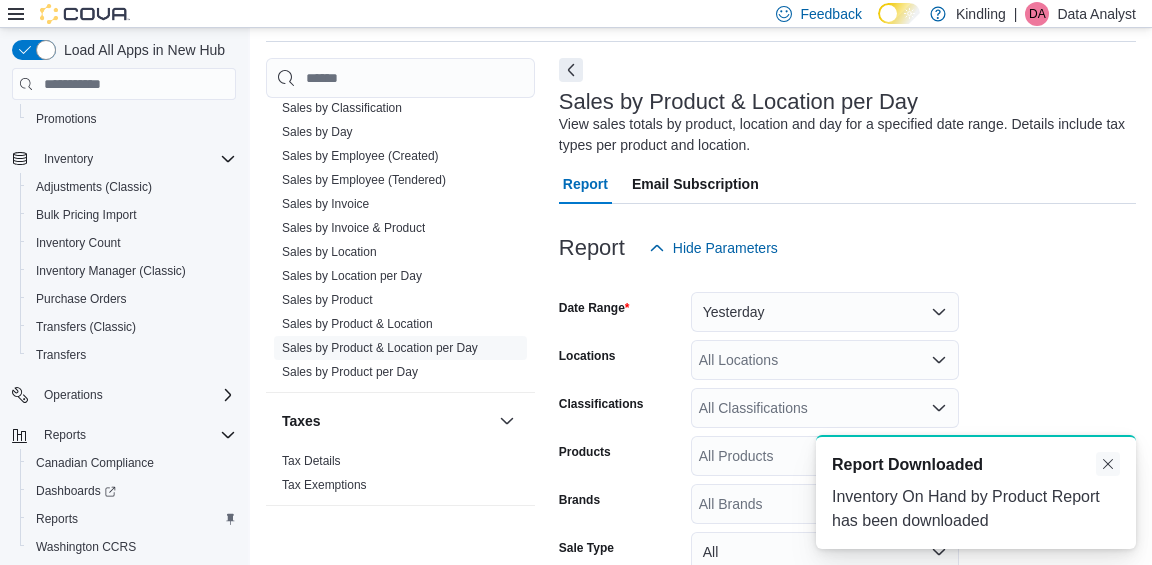 click at bounding box center (1108, 464) 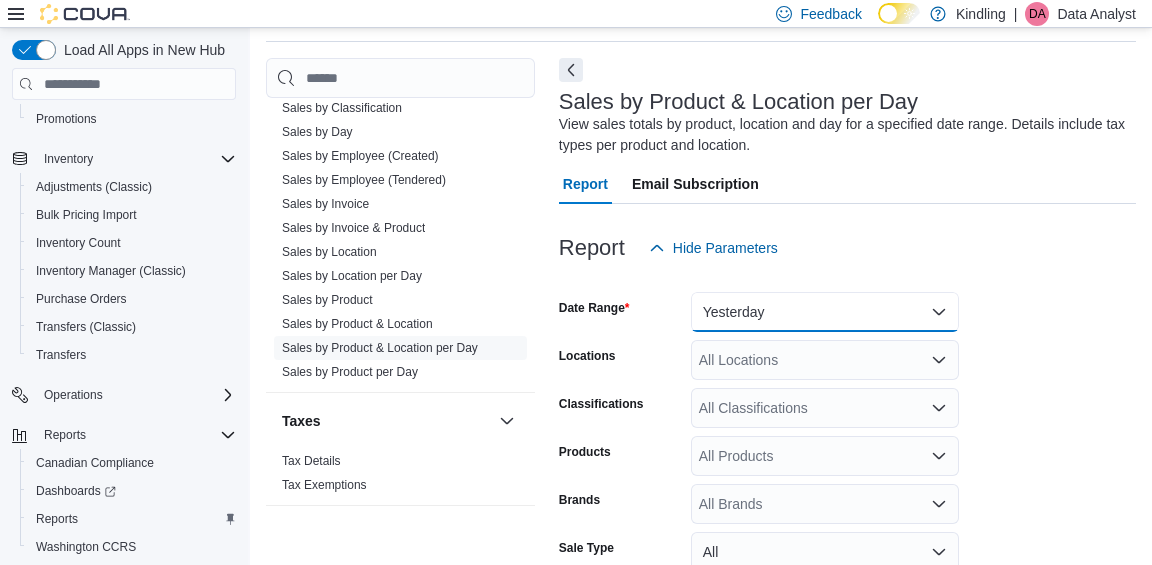 click on "Yesterday" at bounding box center (825, 312) 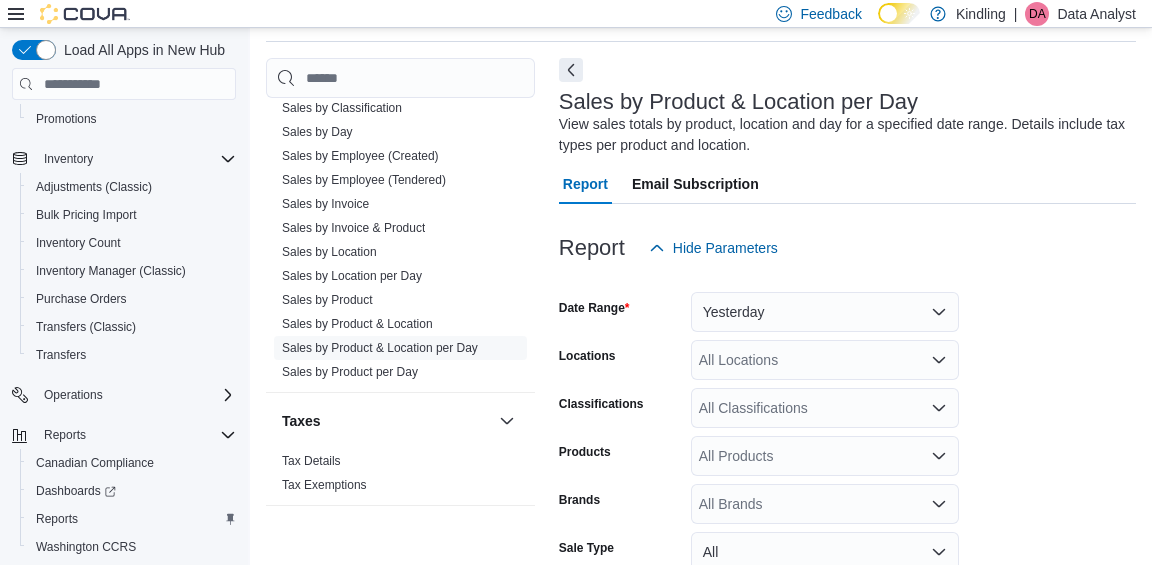 scroll, scrollTop: 59, scrollLeft: 0, axis: vertical 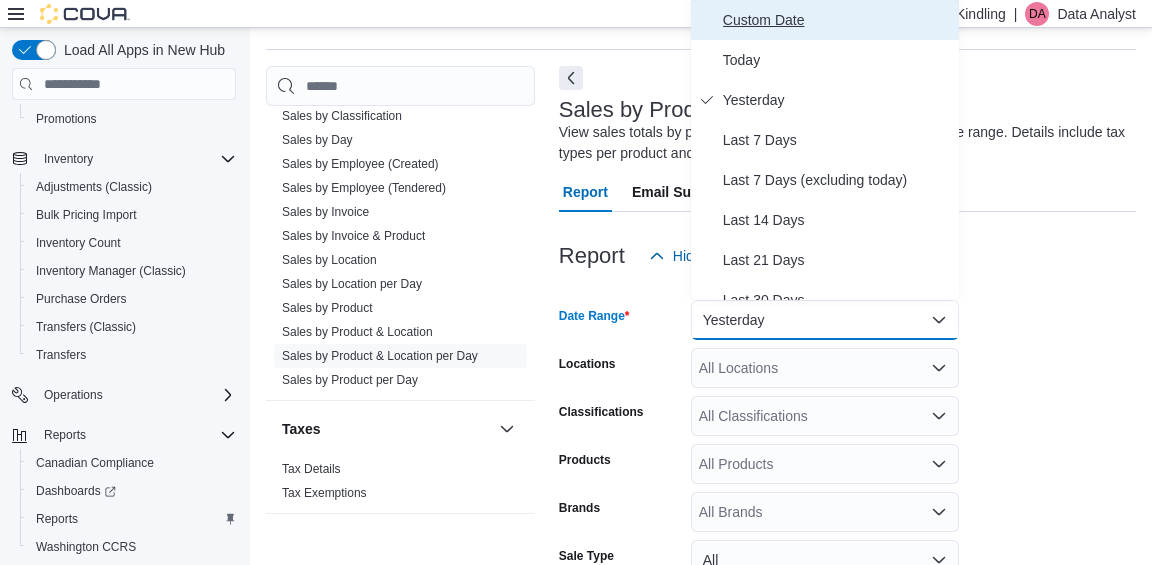 click on "Custom Date" at bounding box center (837, 20) 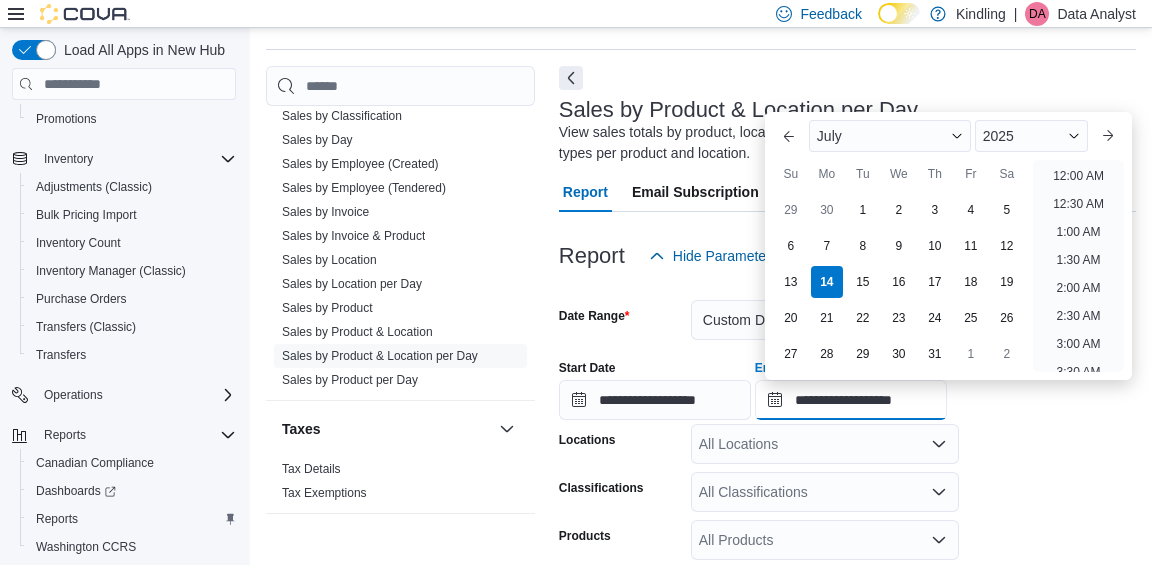 click on "**********" at bounding box center [851, 400] 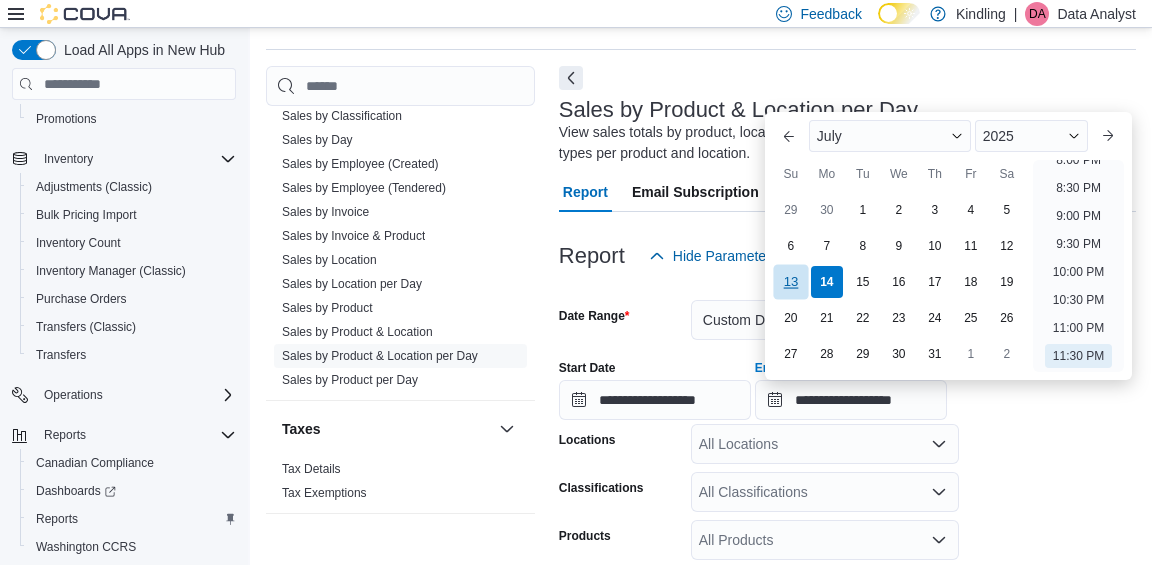 click on "13" at bounding box center [790, 282] 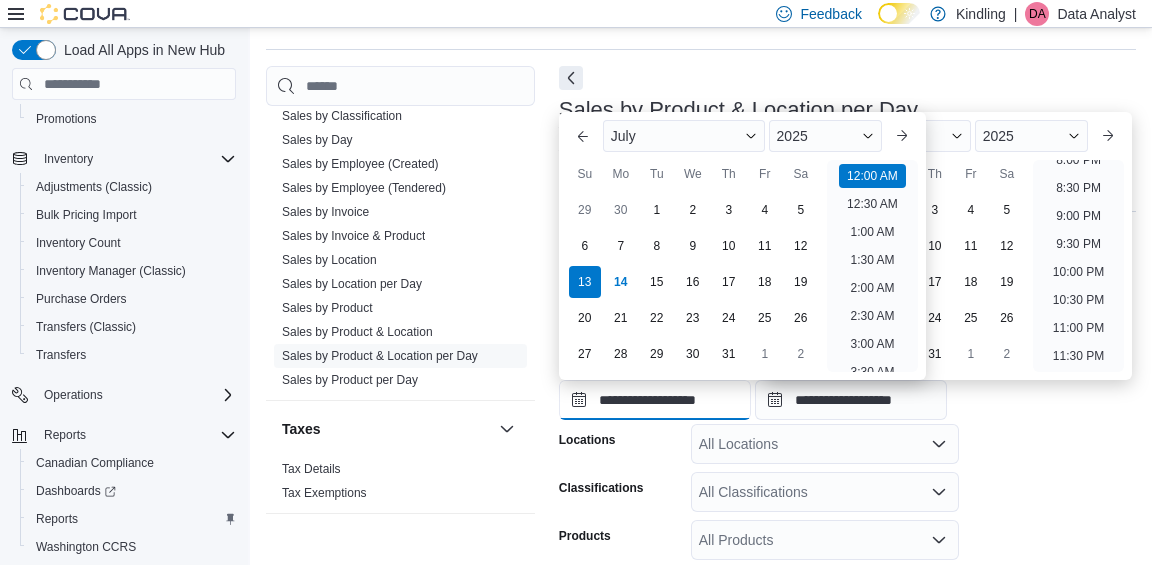 click on "**********" at bounding box center [655, 400] 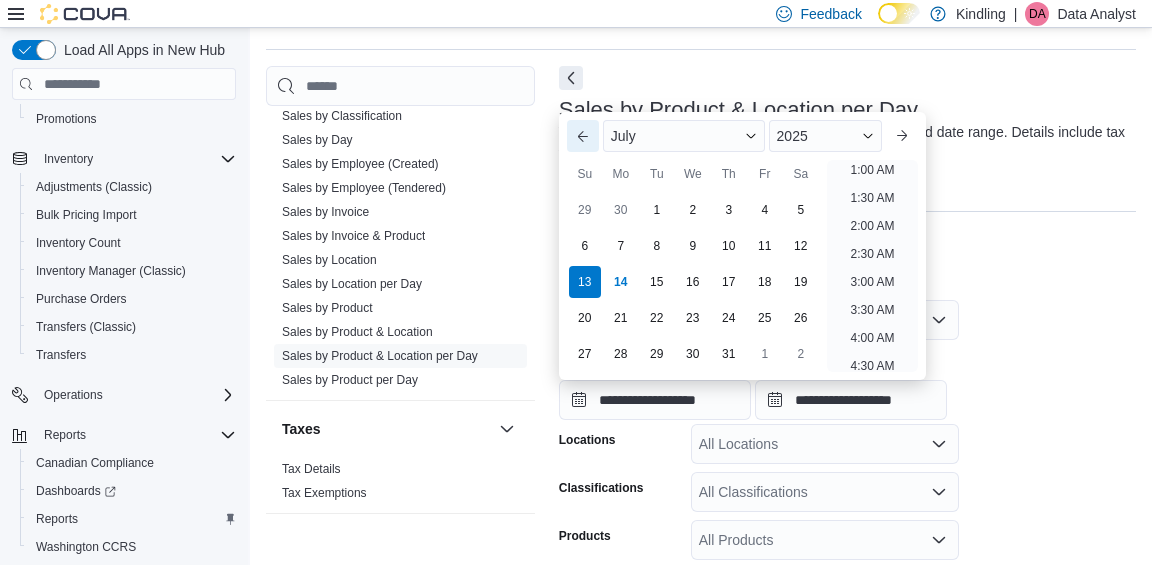 click on "Previous Month" at bounding box center [583, 136] 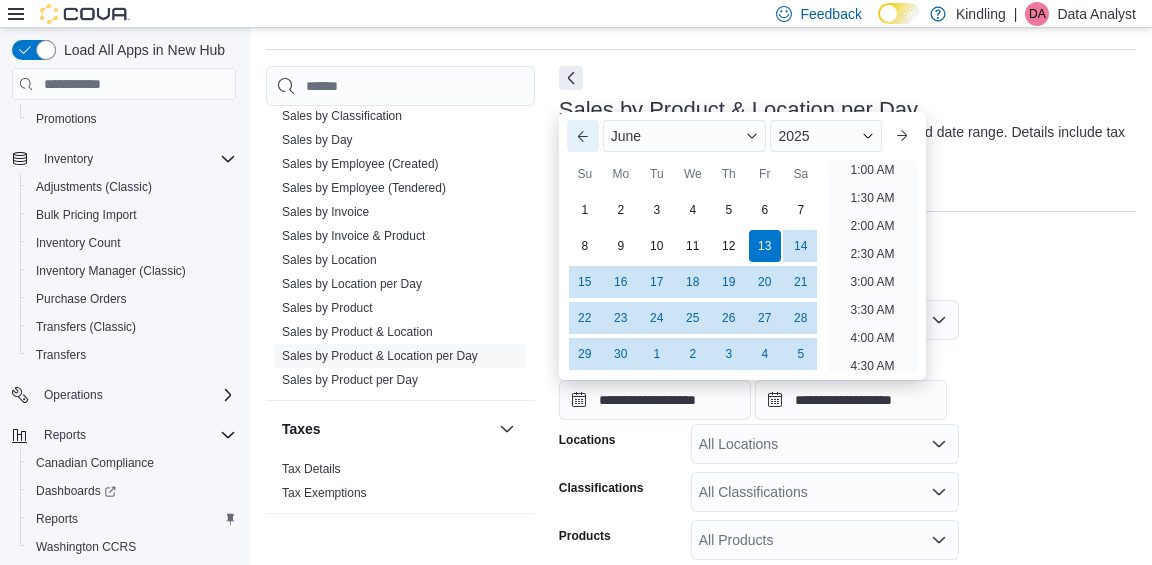 scroll, scrollTop: 4, scrollLeft: 0, axis: vertical 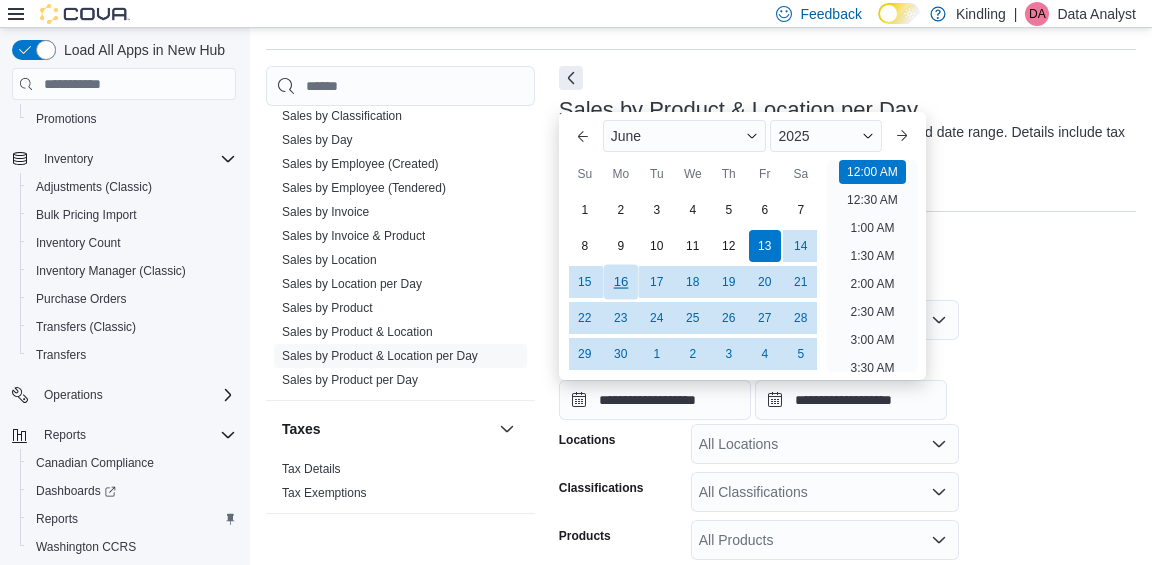 click on "16" at bounding box center (620, 282) 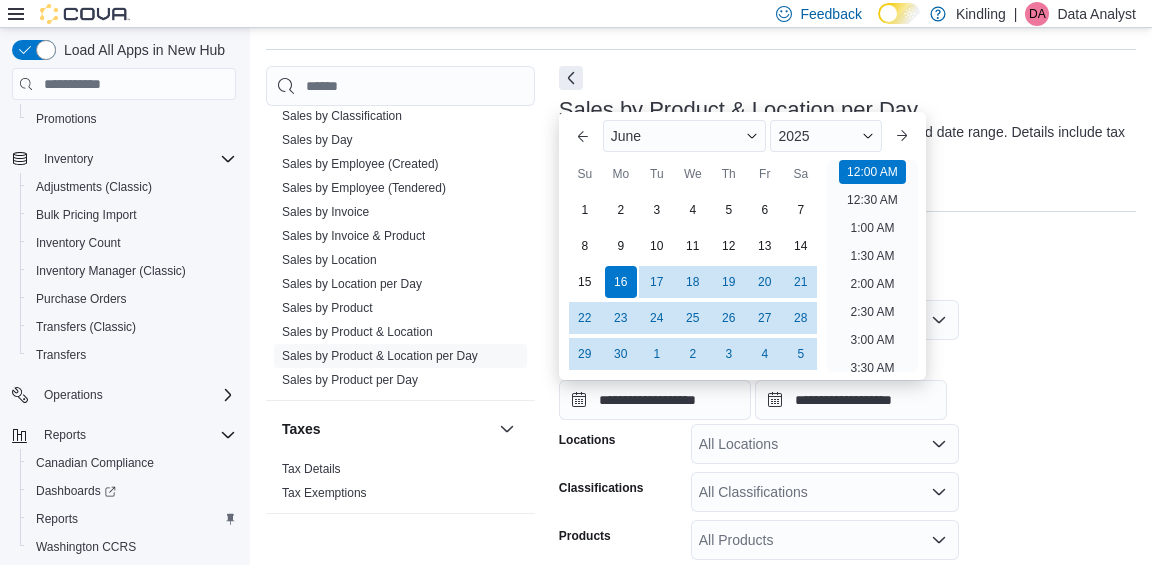 click on "**********" at bounding box center (847, 542) 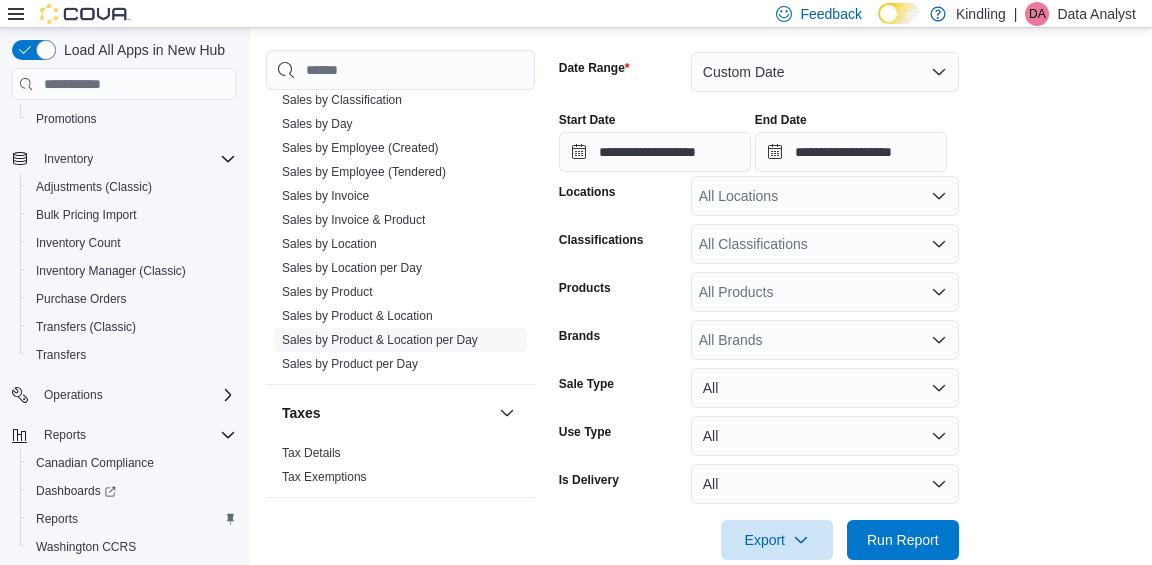 scroll, scrollTop: 341, scrollLeft: 0, axis: vertical 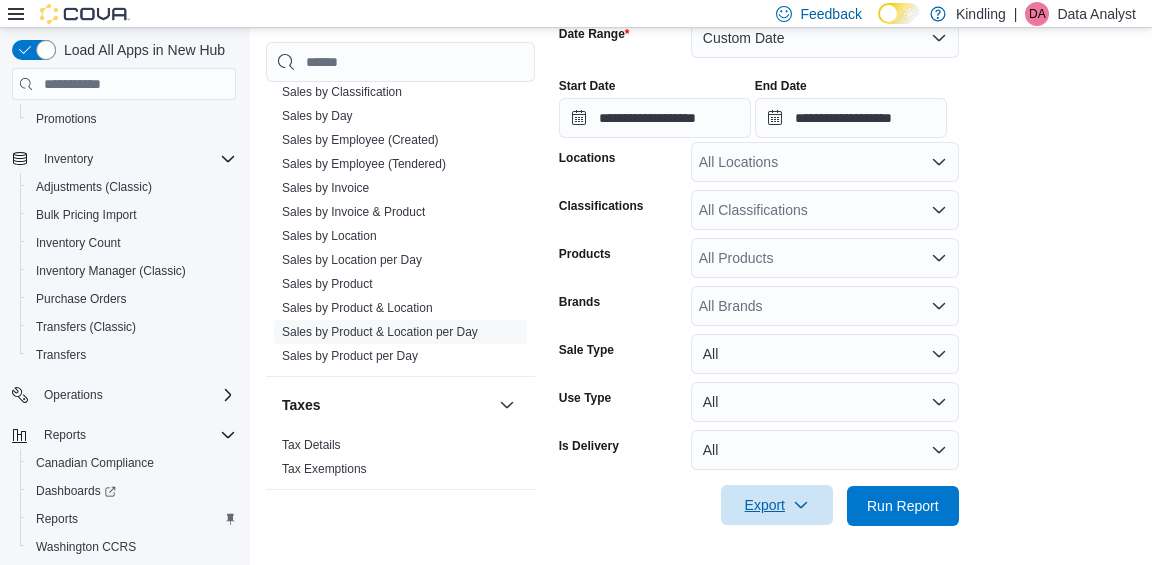 click on "Export" at bounding box center [777, 505] 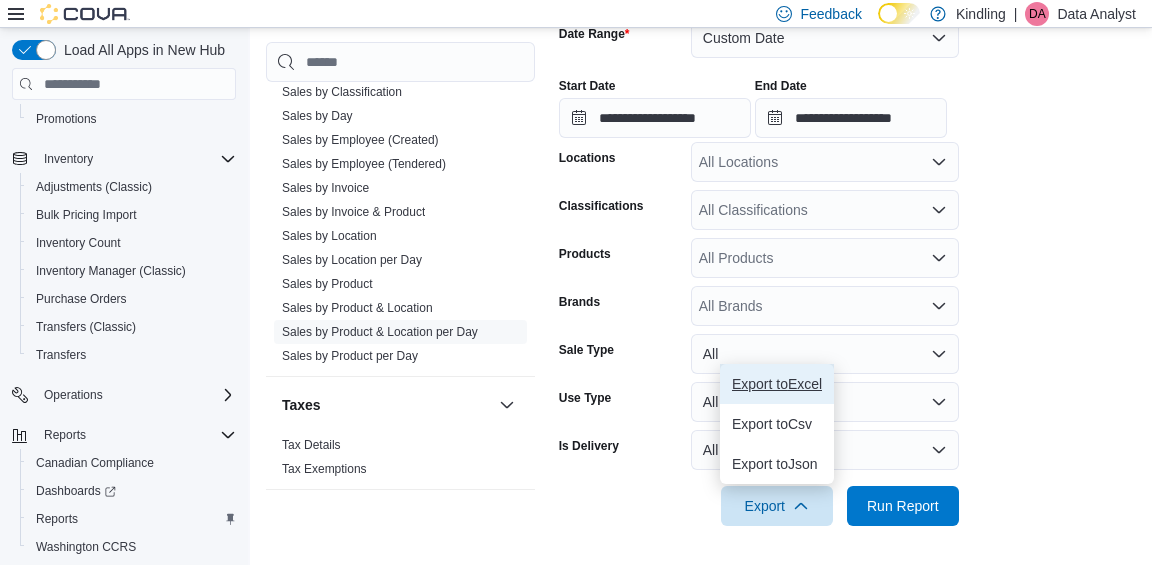 click on "Export to  Excel" at bounding box center (777, 384) 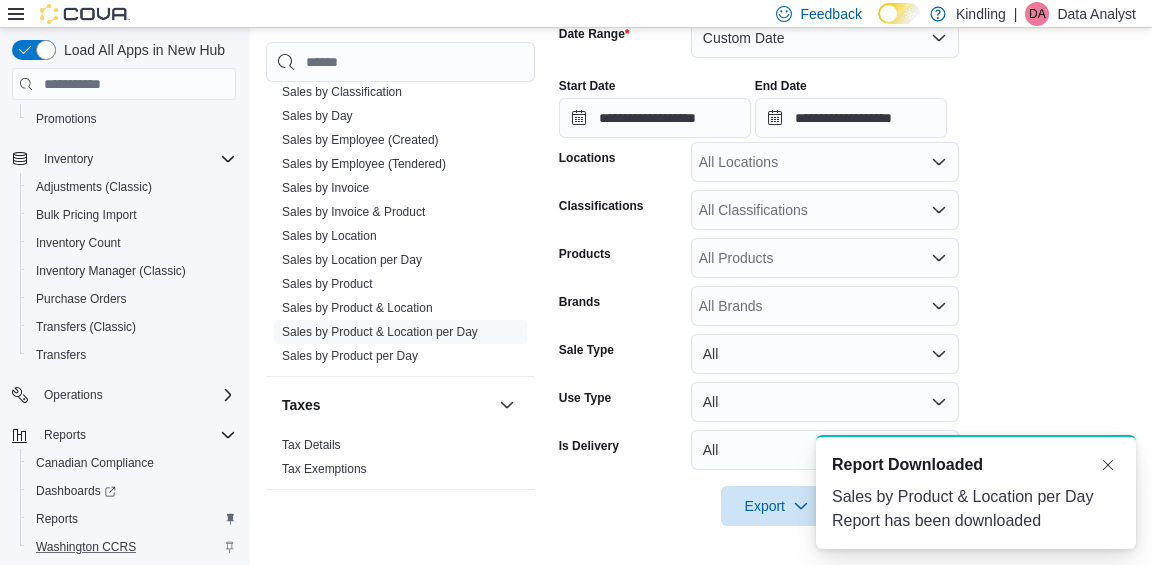 scroll, scrollTop: 0, scrollLeft: 0, axis: both 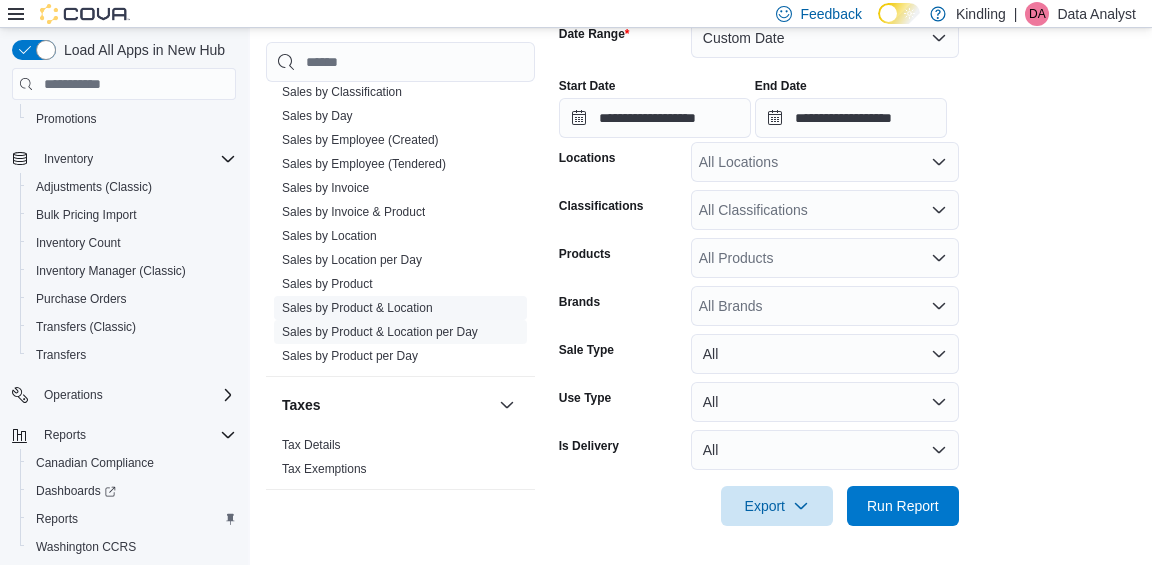 click on "Sales by Product & Location" at bounding box center (357, 308) 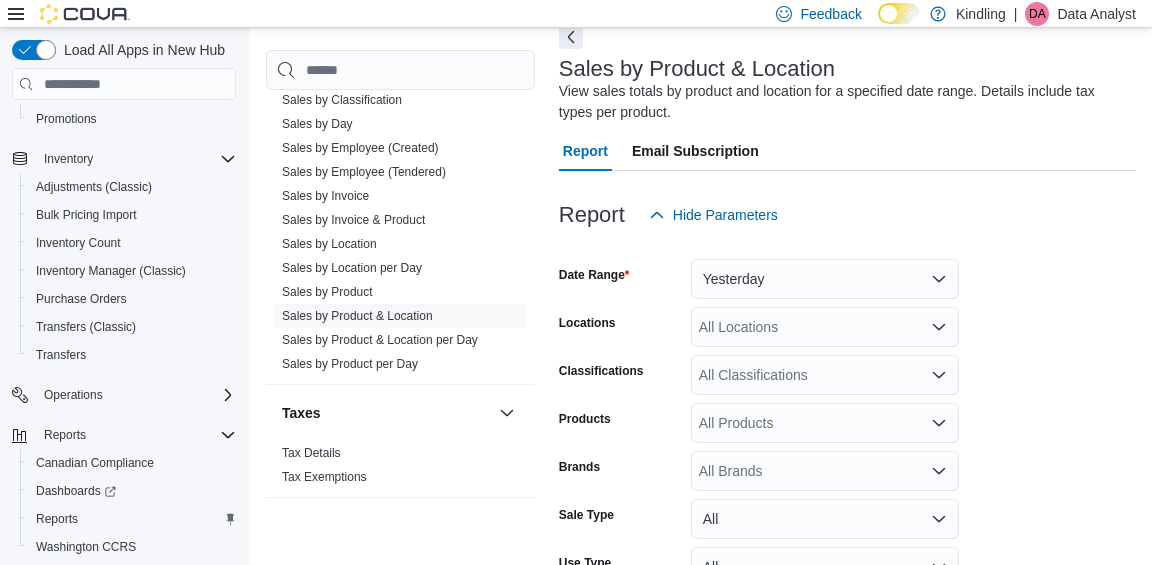 scroll, scrollTop: 67, scrollLeft: 0, axis: vertical 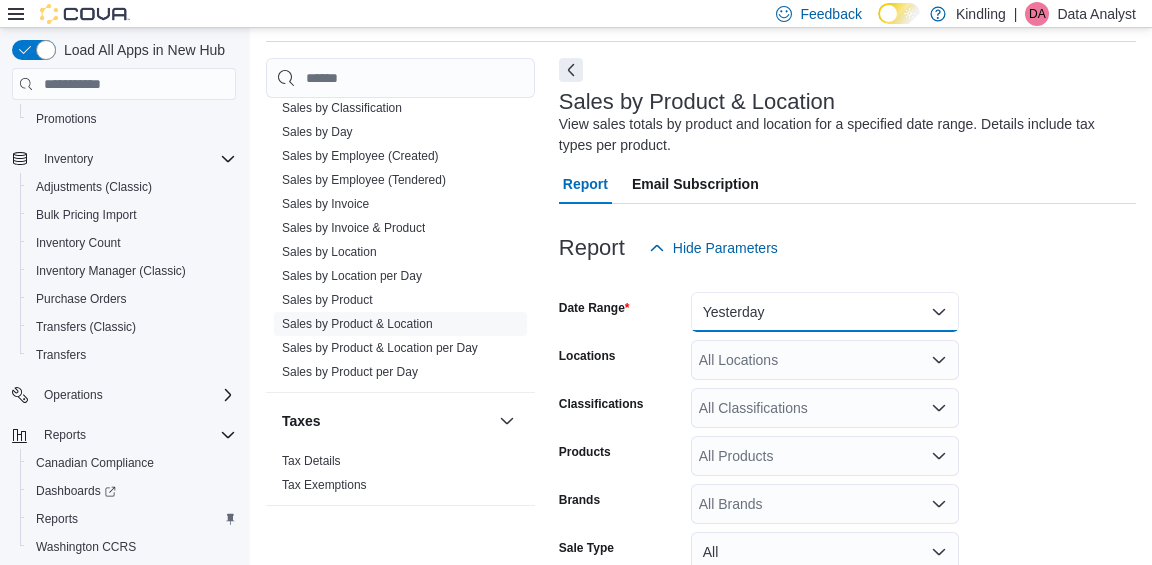 click on "Yesterday" at bounding box center (825, 312) 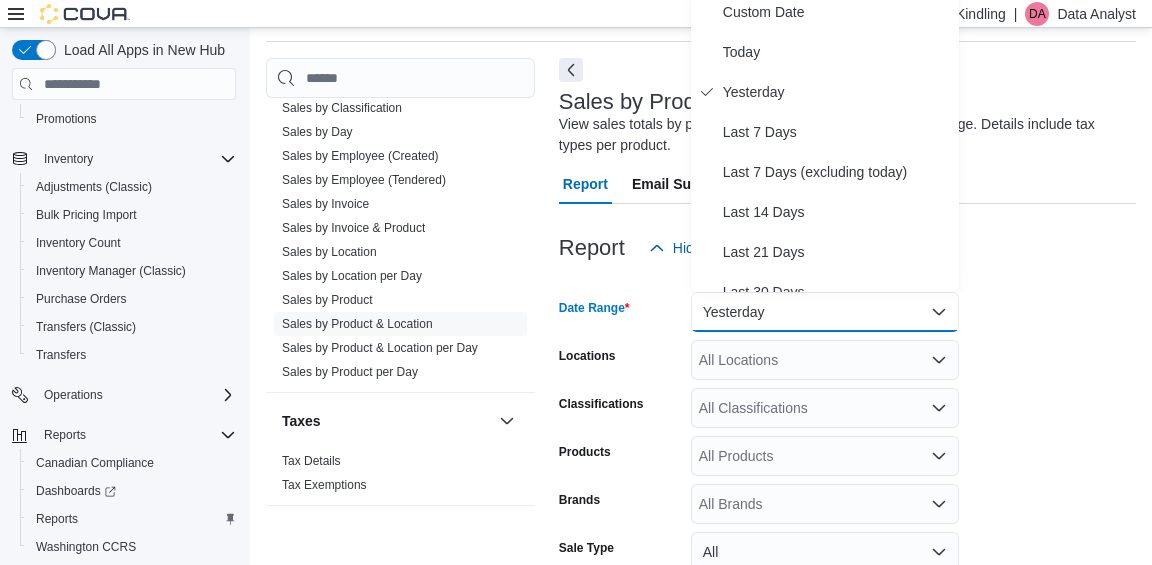 scroll, scrollTop: 59, scrollLeft: 0, axis: vertical 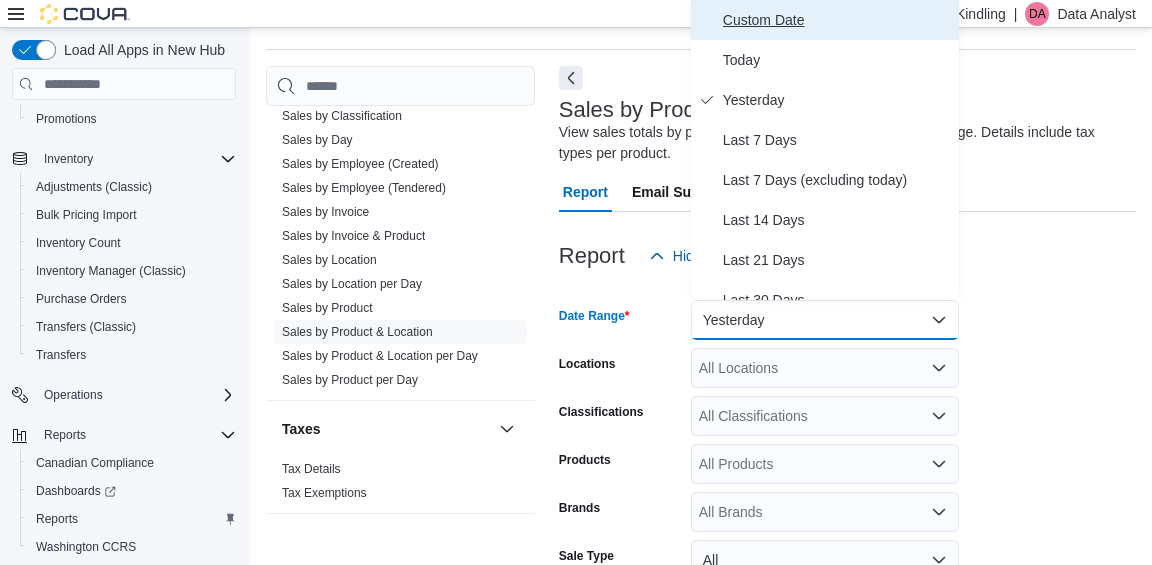 click on "Custom Date" at bounding box center [837, 20] 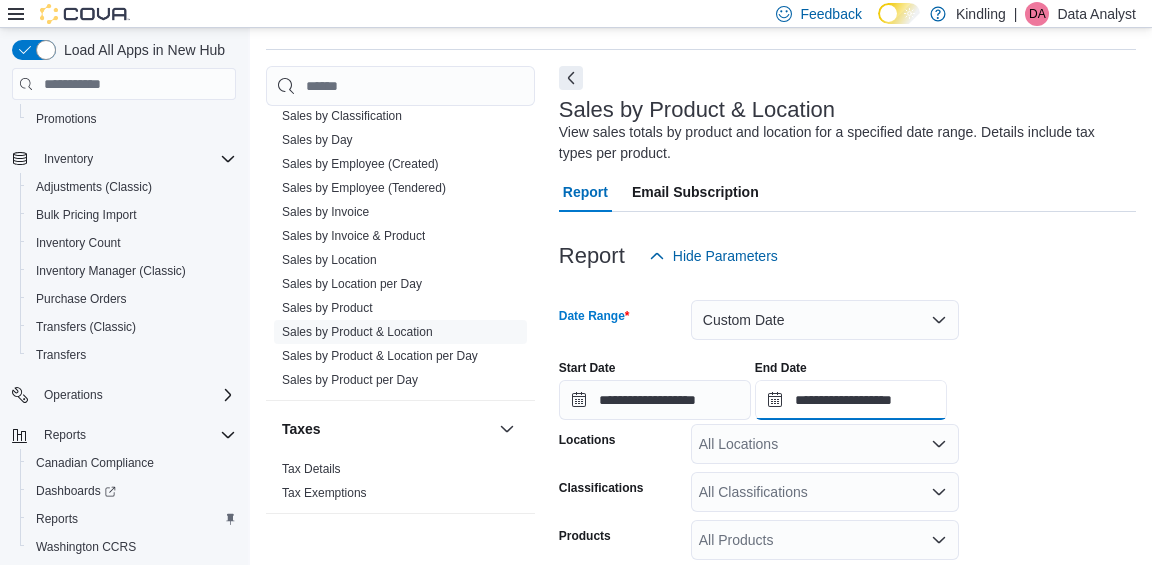 click on "**********" at bounding box center (851, 400) 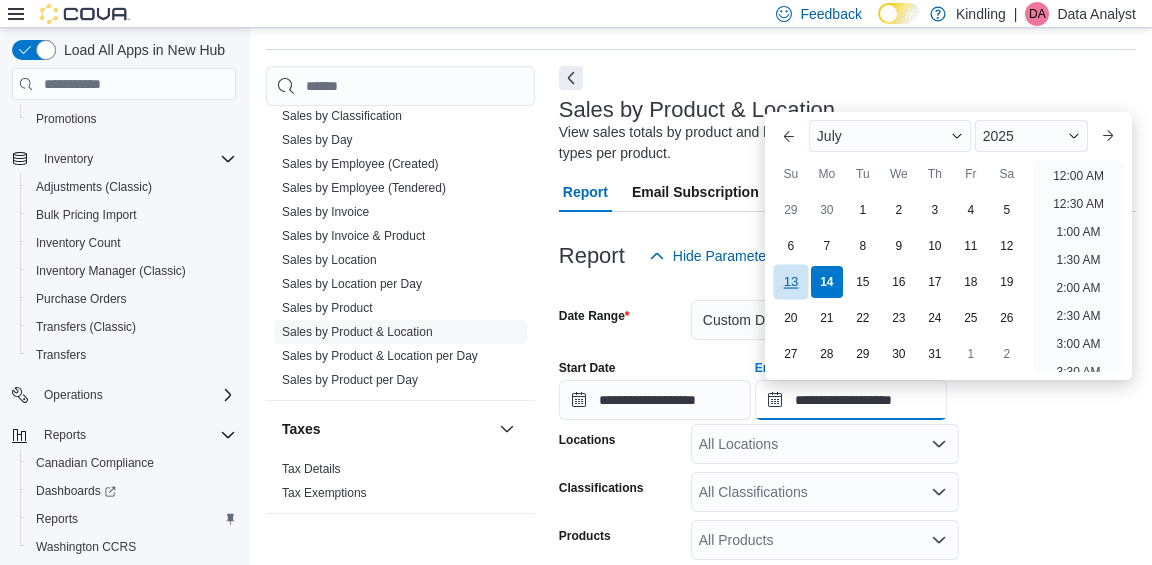 scroll, scrollTop: 1136, scrollLeft: 0, axis: vertical 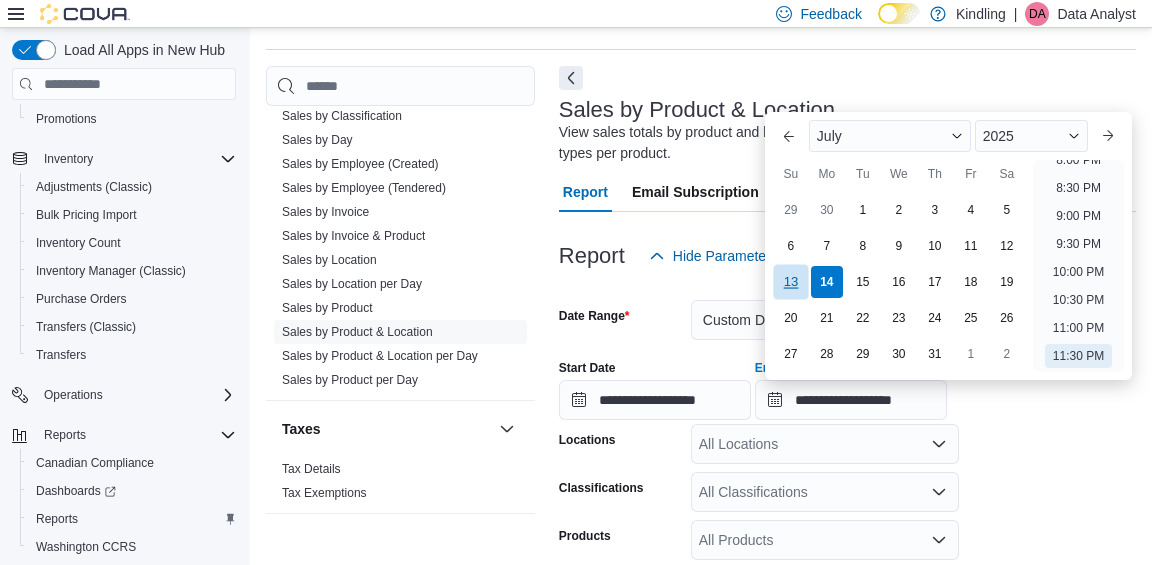 click on "13" at bounding box center (790, 282) 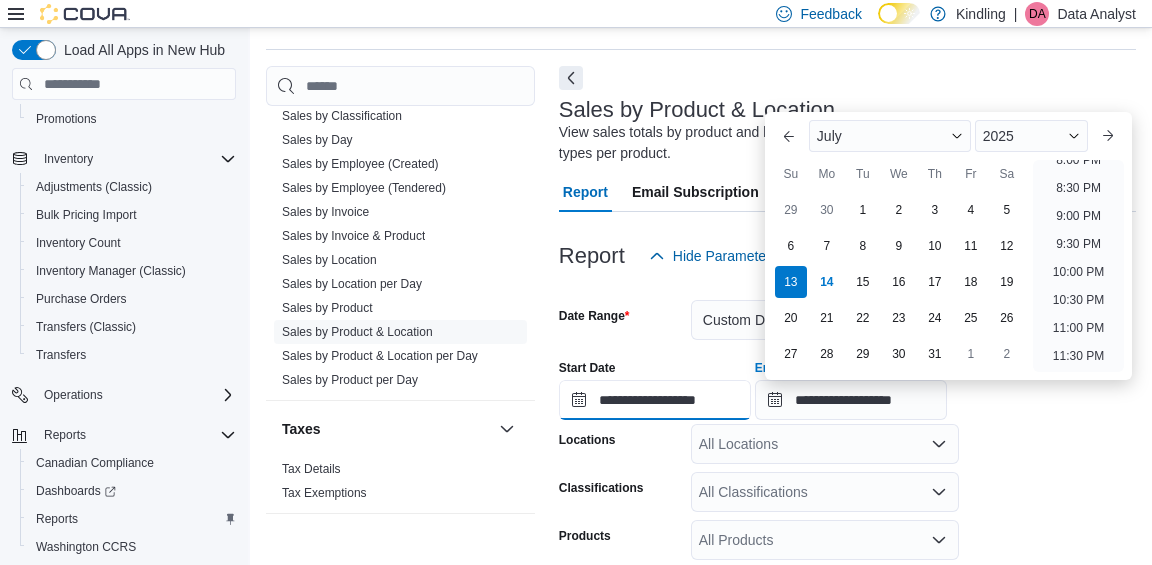 click on "**********" at bounding box center [655, 400] 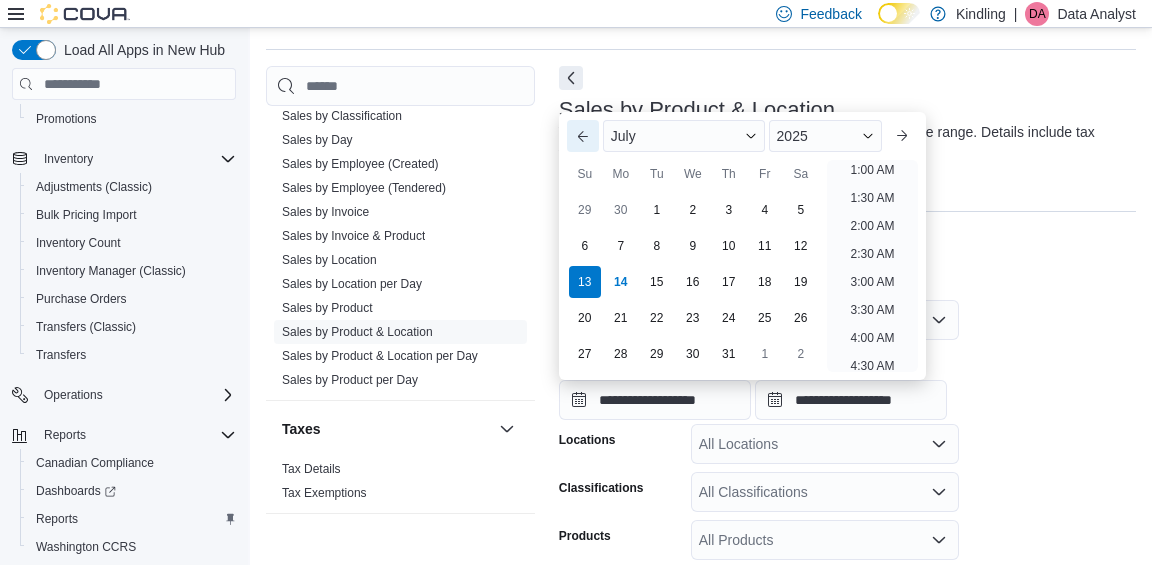 click on "Previous Month" at bounding box center [583, 136] 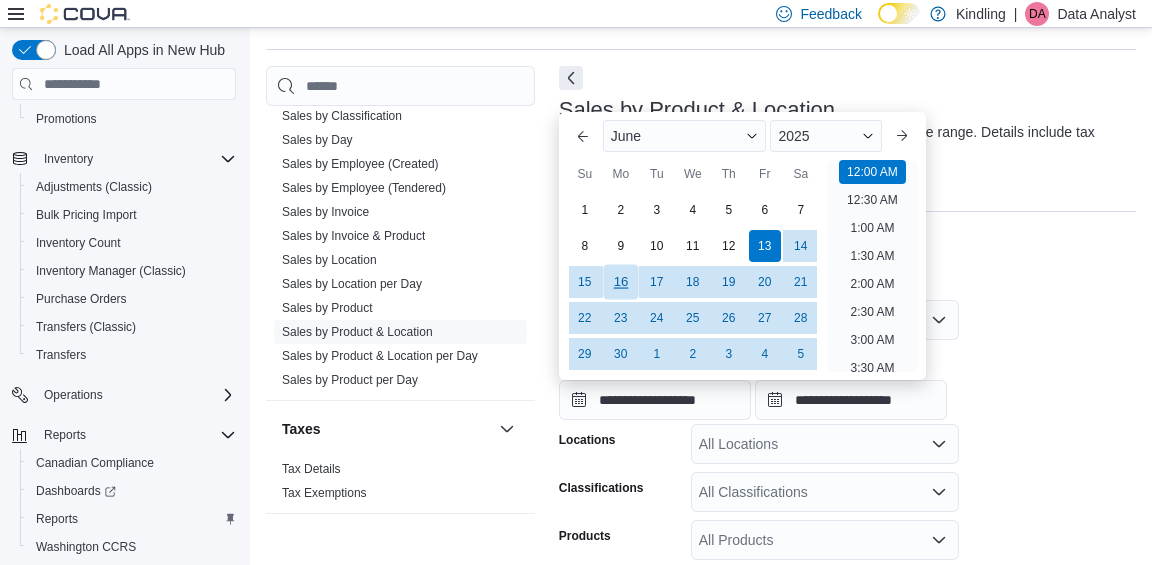 click on "16" at bounding box center (620, 282) 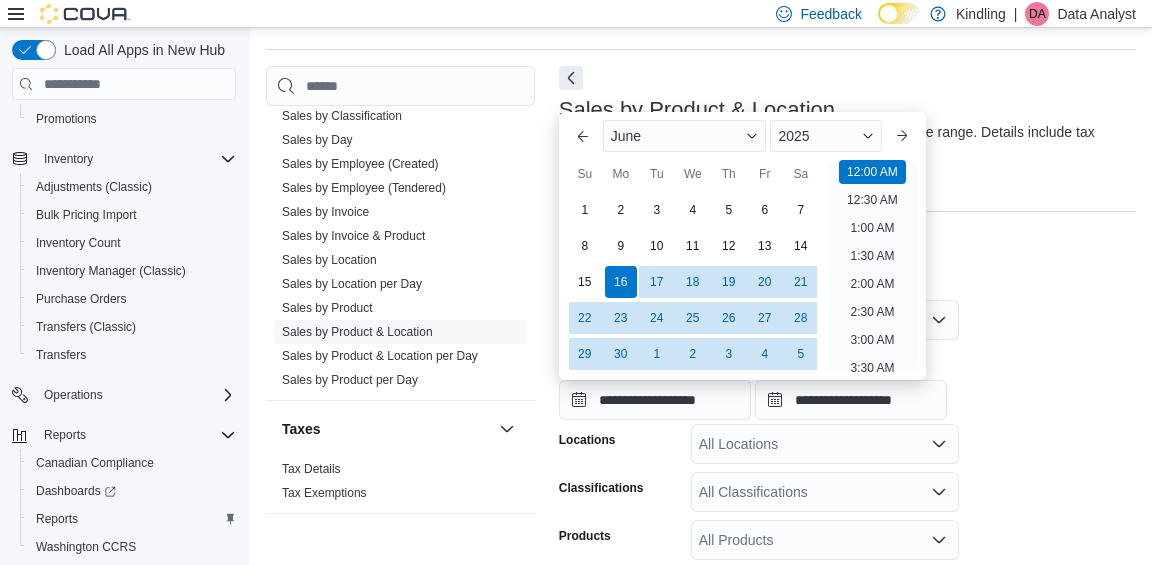 click on "**********" at bounding box center (847, 542) 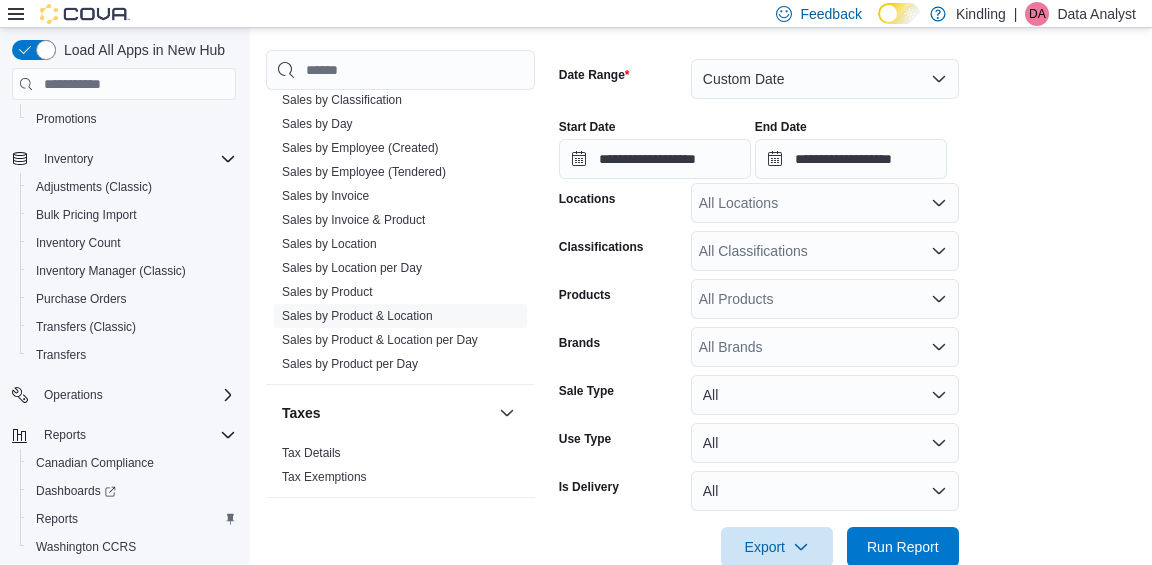scroll, scrollTop: 341, scrollLeft: 0, axis: vertical 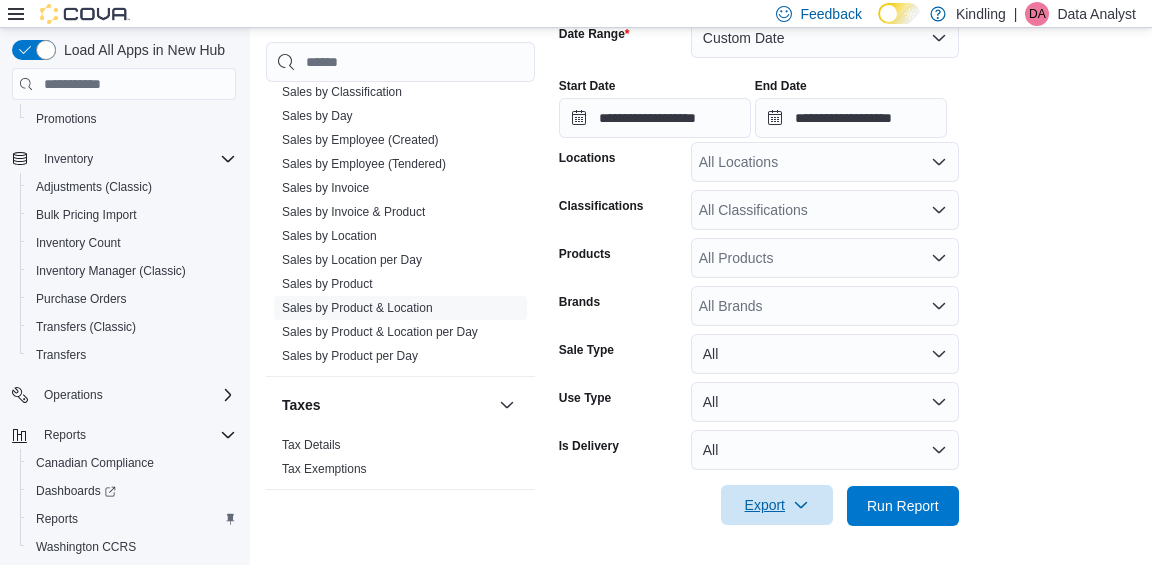 click on "Export" at bounding box center (777, 505) 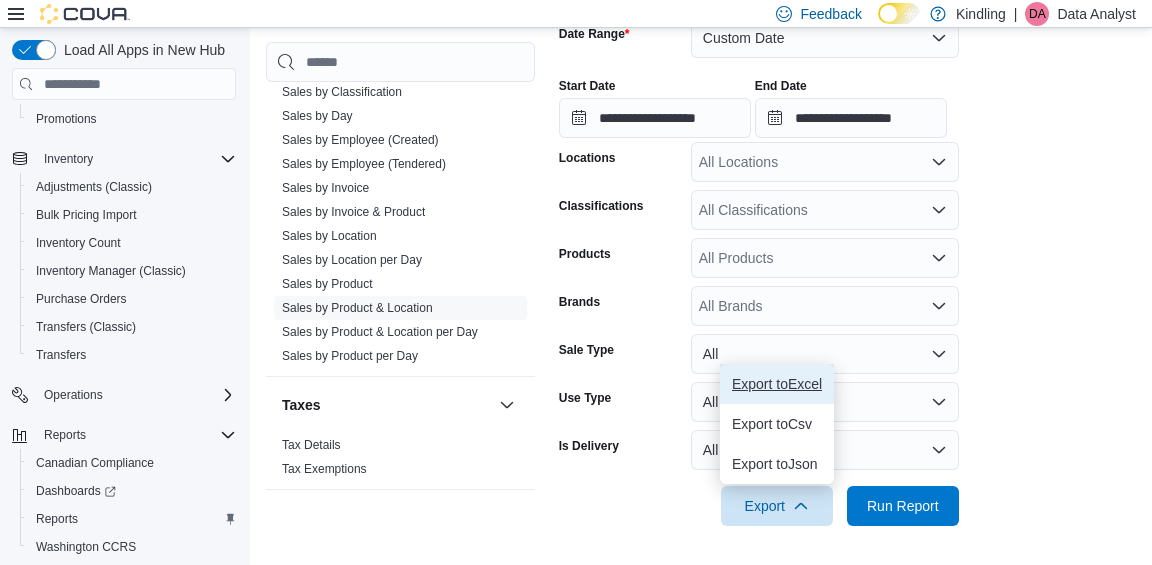 click on "Export to  Excel" at bounding box center (777, 384) 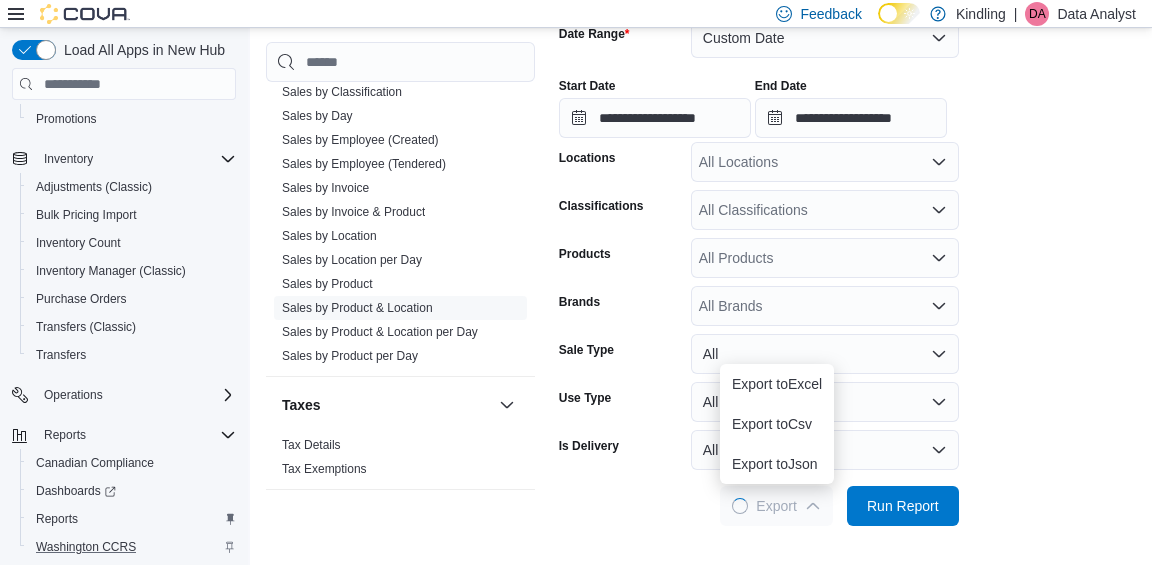 scroll, scrollTop: 0, scrollLeft: 0, axis: both 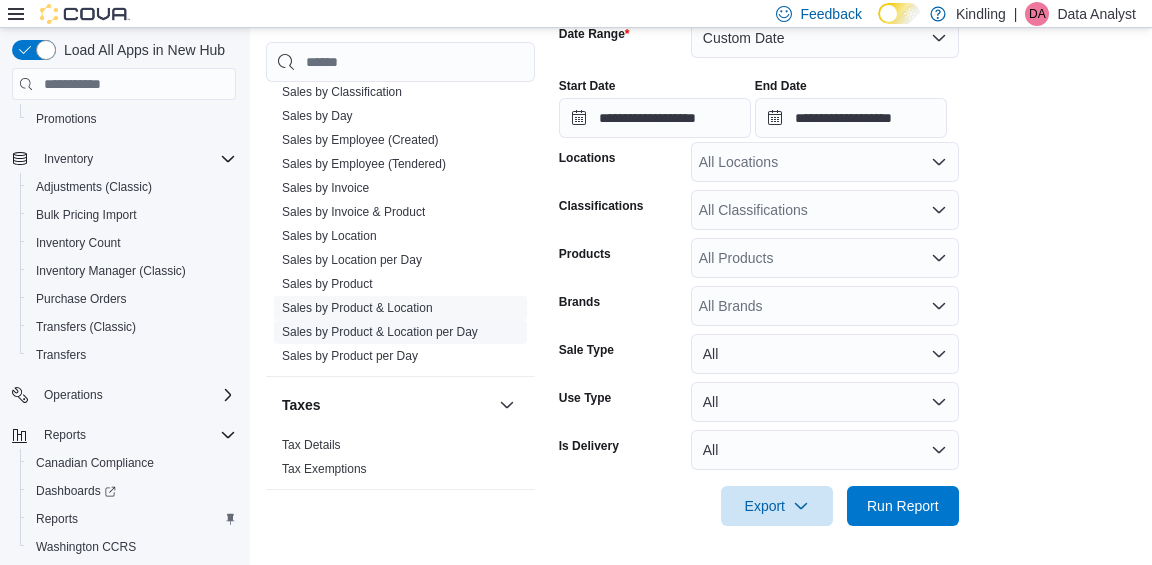 click on "Sales by Product & Location per Day" at bounding box center [380, 332] 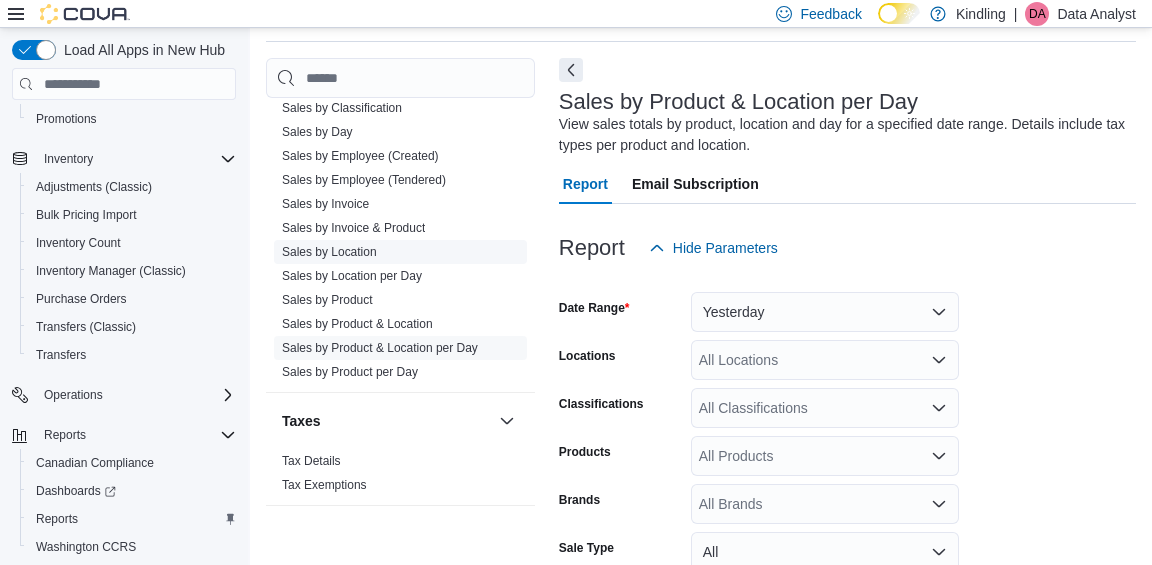 click on "Sales by Location" at bounding box center [329, 252] 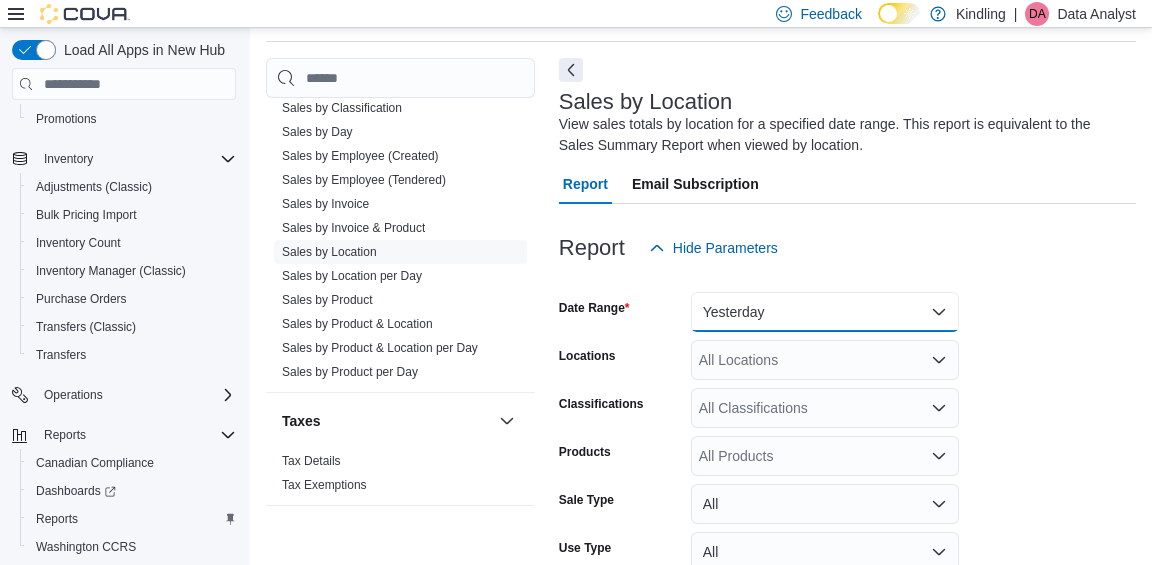 click on "Yesterday" at bounding box center (825, 312) 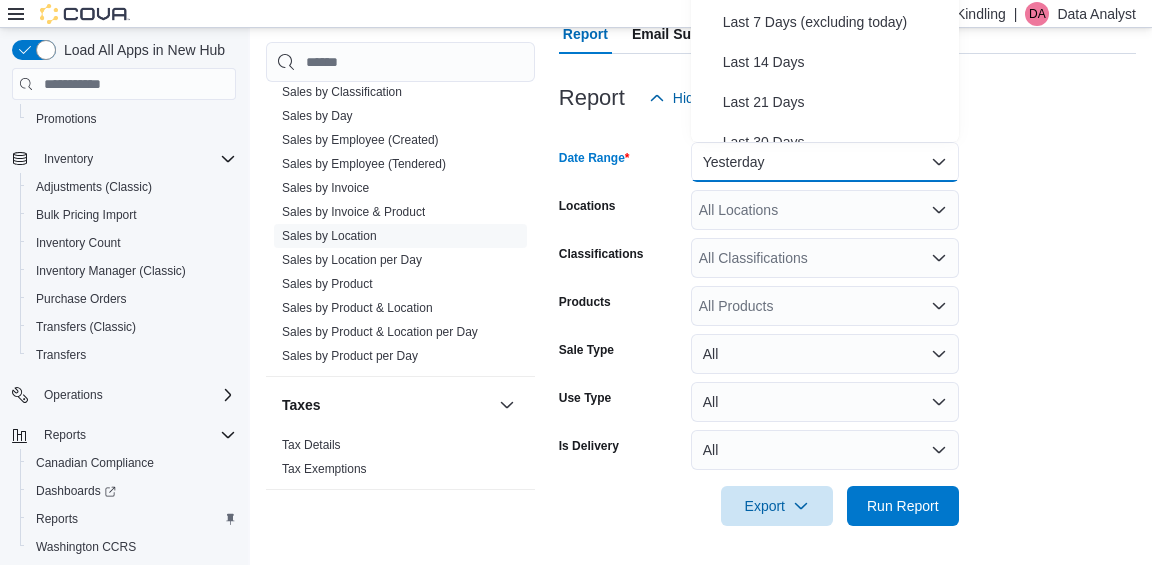 scroll, scrollTop: 144, scrollLeft: 0, axis: vertical 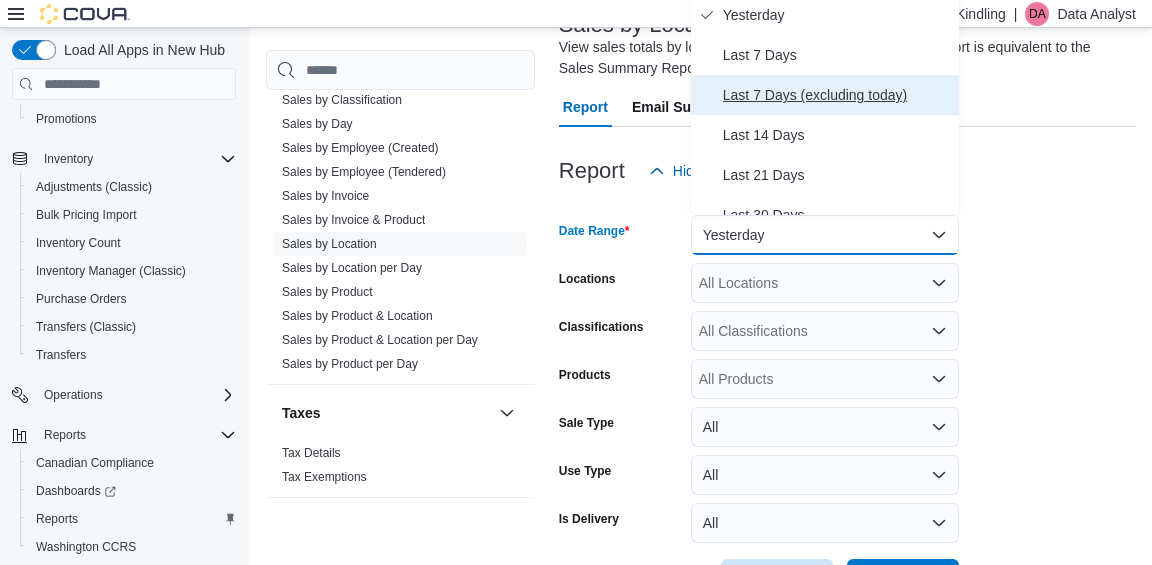 click on "Last 7 Days (excluding today)" at bounding box center (837, 95) 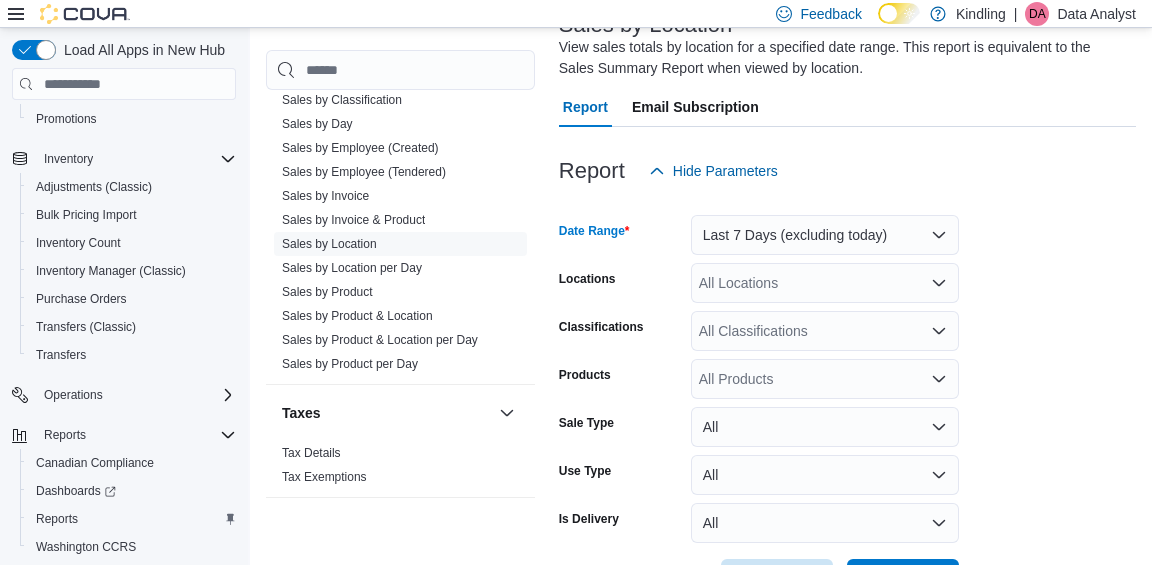 click on "Date Range Last 7 Days (excluding today) Locations All Locations Classifications All Classifications Products All Products Sale Type All Use Type All Is Delivery All Export  Run Report" at bounding box center [847, 395] 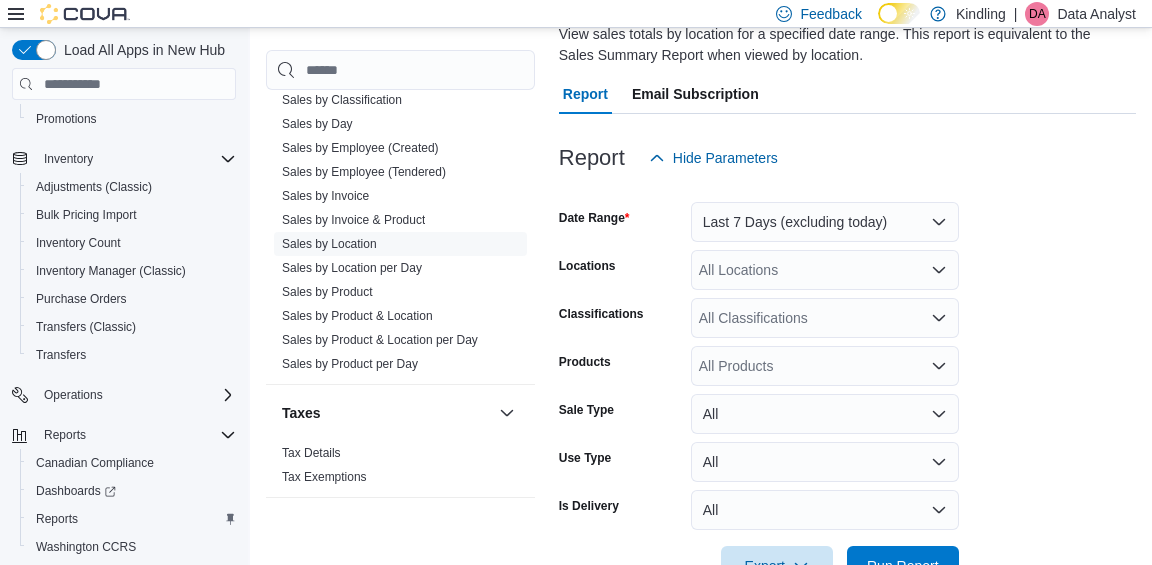 scroll, scrollTop: 217, scrollLeft: 0, axis: vertical 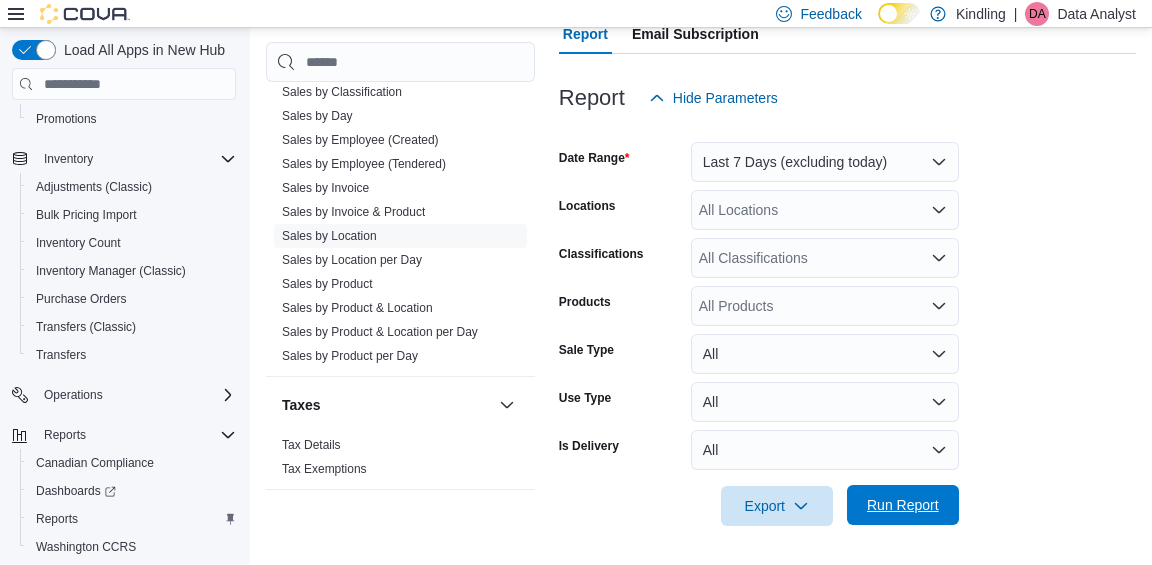 click on "Run Report" at bounding box center (903, 505) 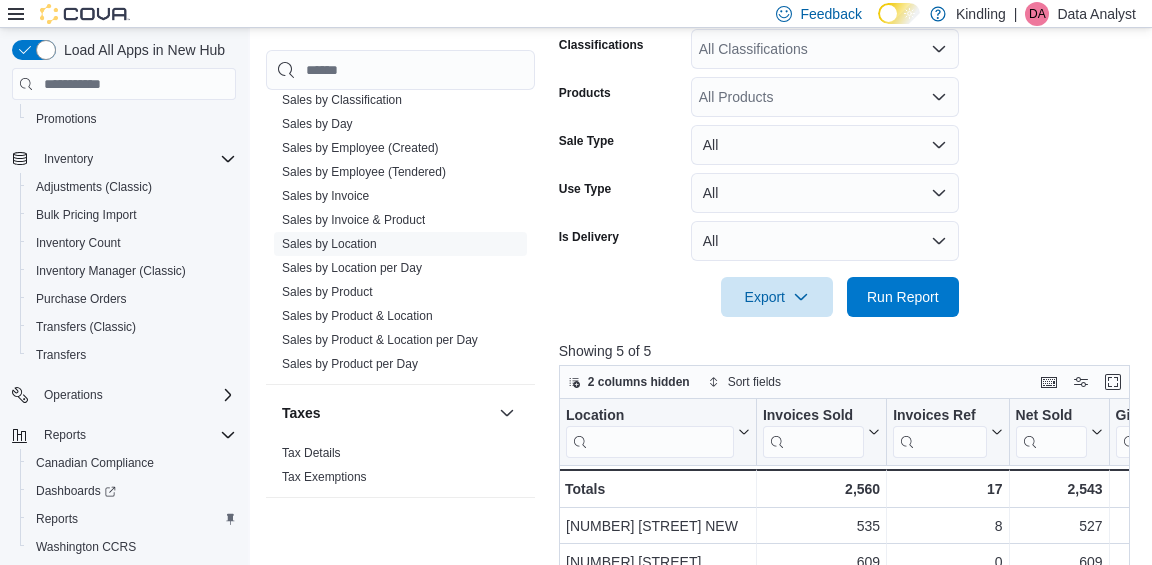 scroll, scrollTop: 694, scrollLeft: 0, axis: vertical 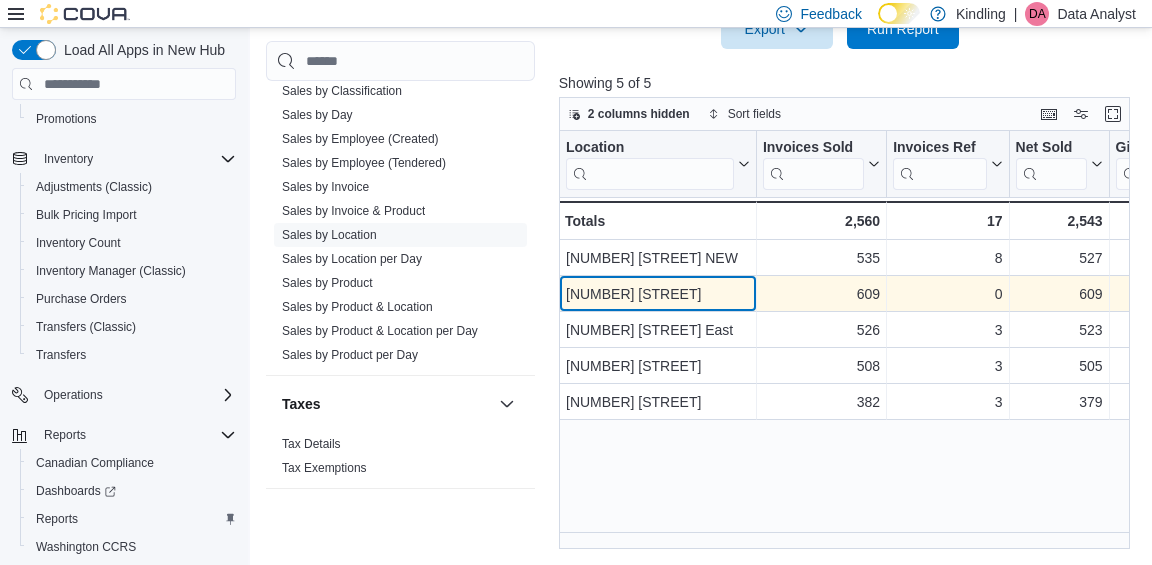 click on "[NUMBER] [STREET]" at bounding box center (658, 294) 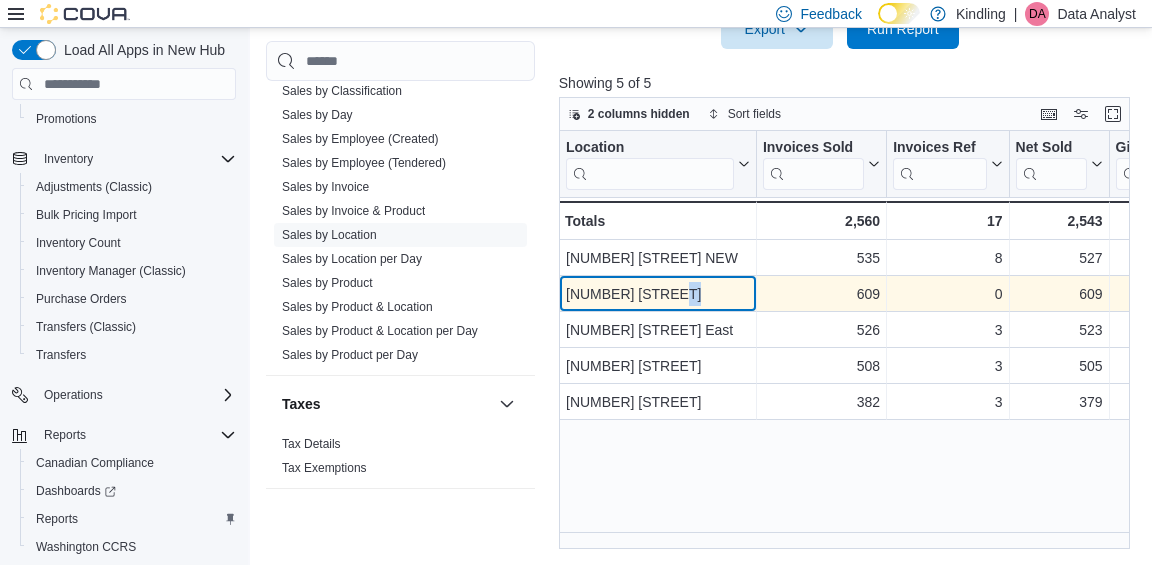click on "[NUMBER] [STREET]" at bounding box center (658, 294) 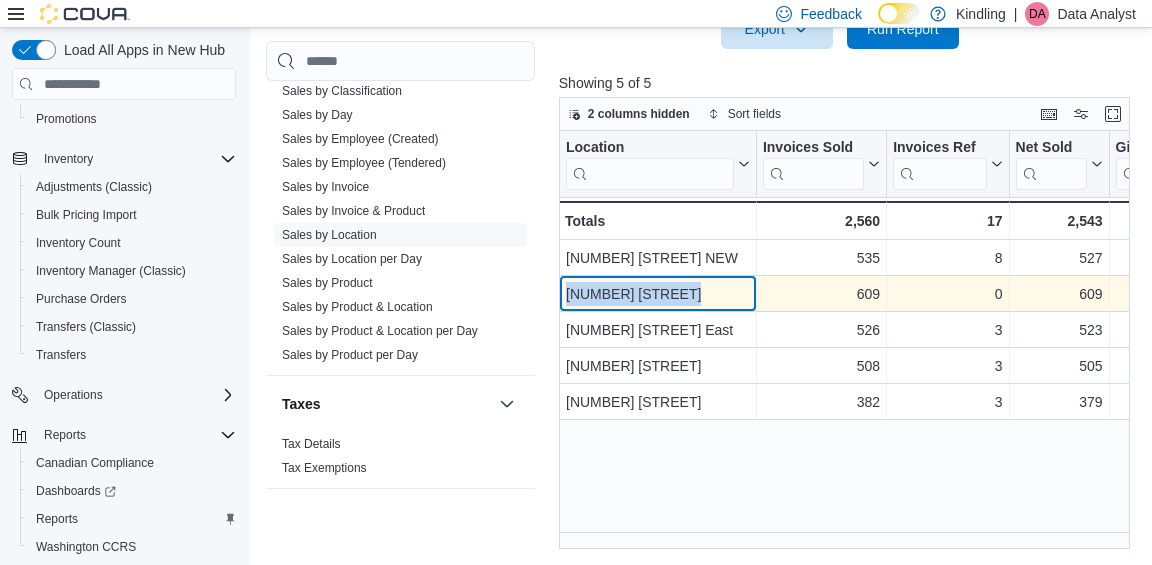 click on "[NUMBER] [STREET]" at bounding box center [658, 294] 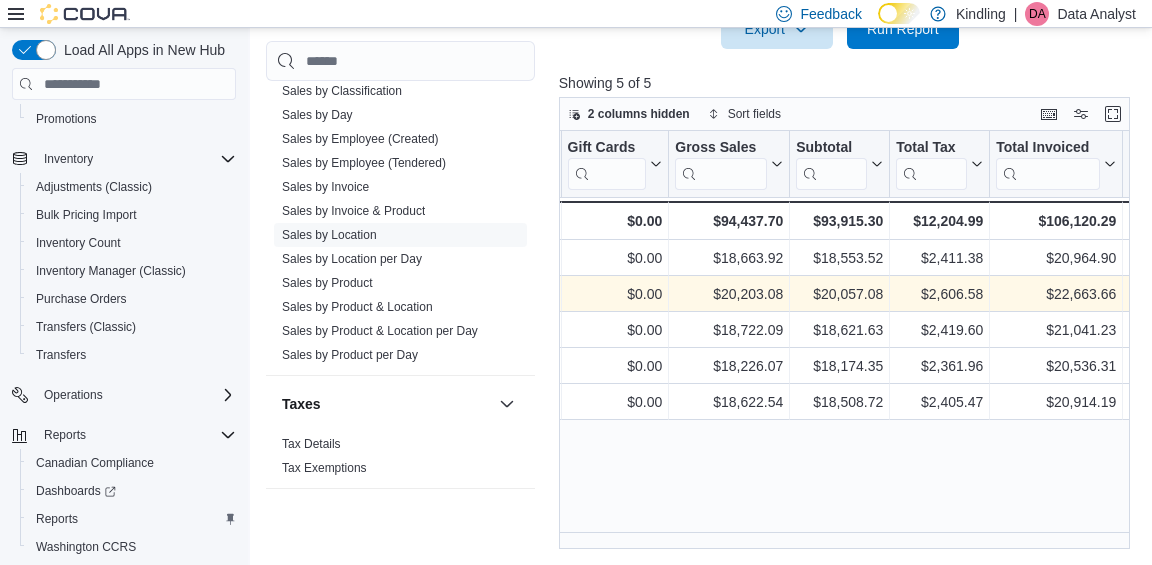 scroll, scrollTop: 0, scrollLeft: 543, axis: horizontal 